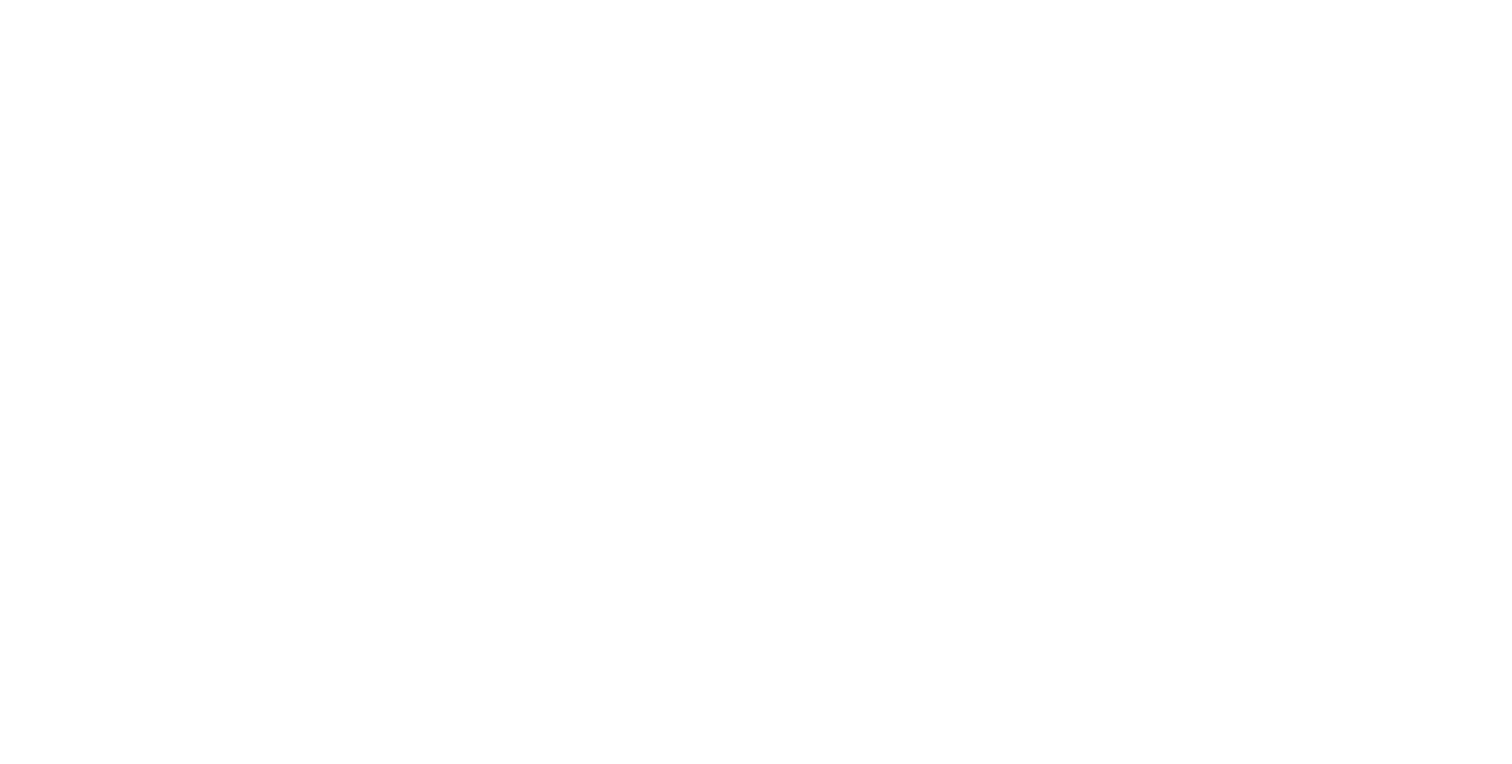 scroll, scrollTop: 0, scrollLeft: 0, axis: both 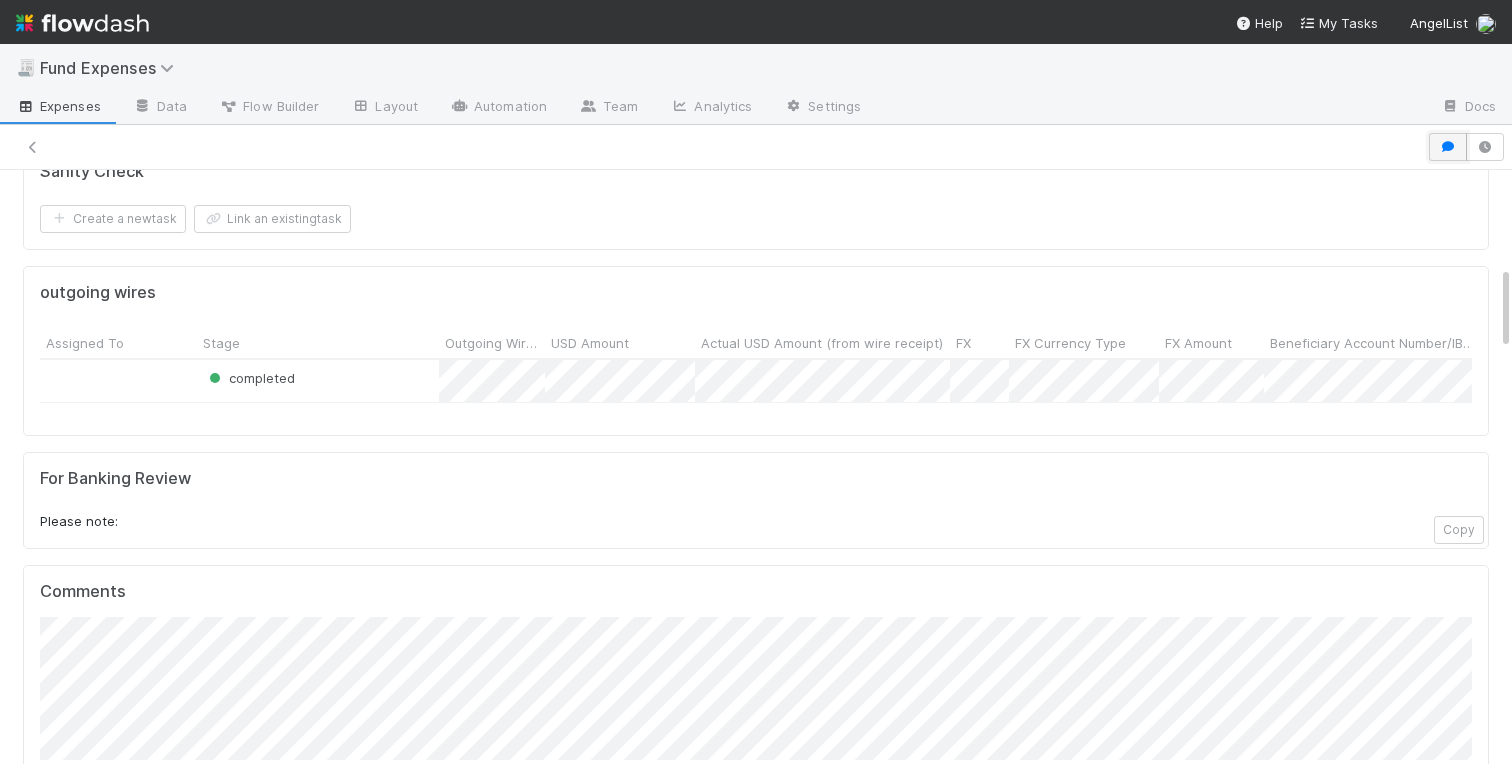 click at bounding box center [1448, 147] 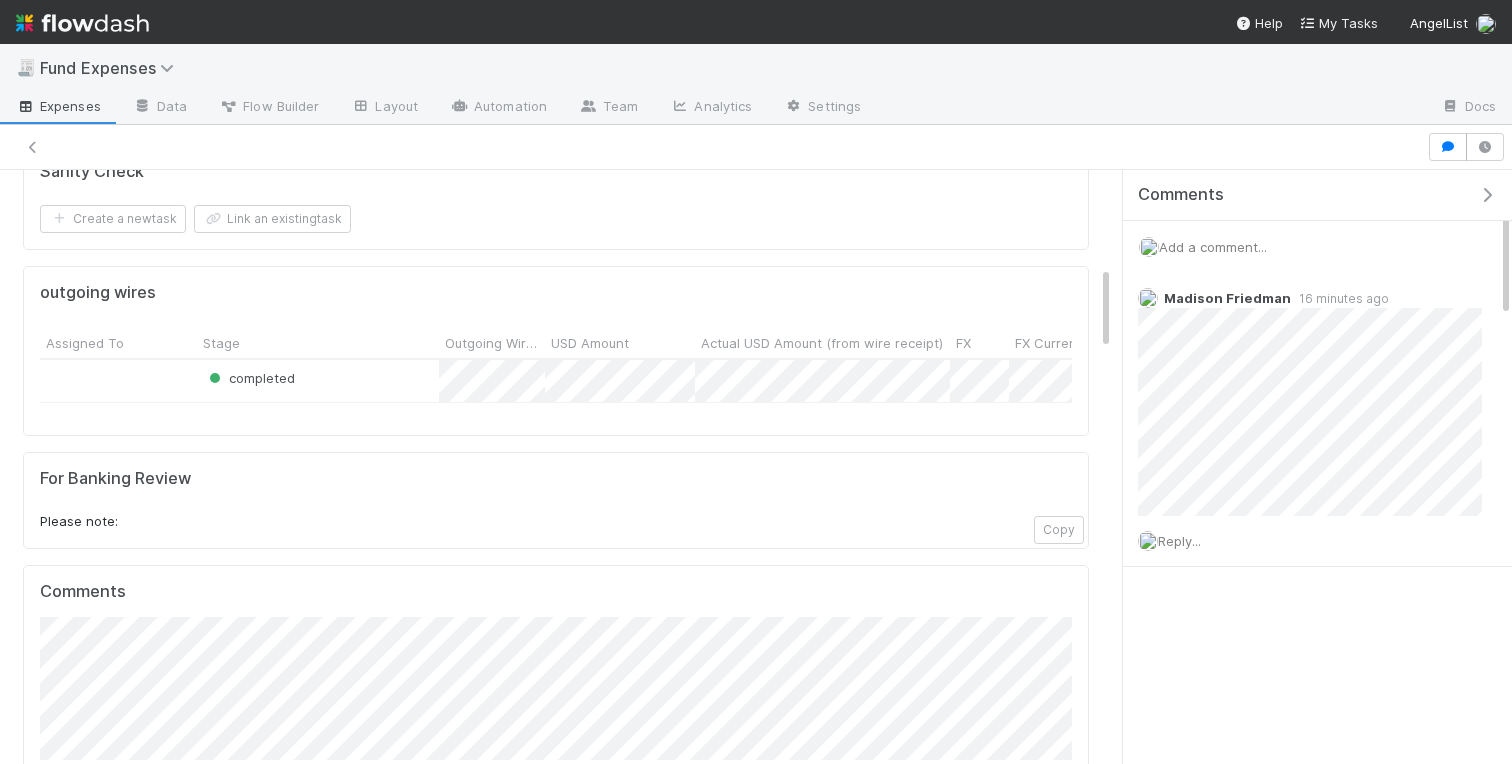 click on "Comments   Add a comment... Madison Friedman 16 minutes ago     Reply..." at bounding box center (1317, 418) 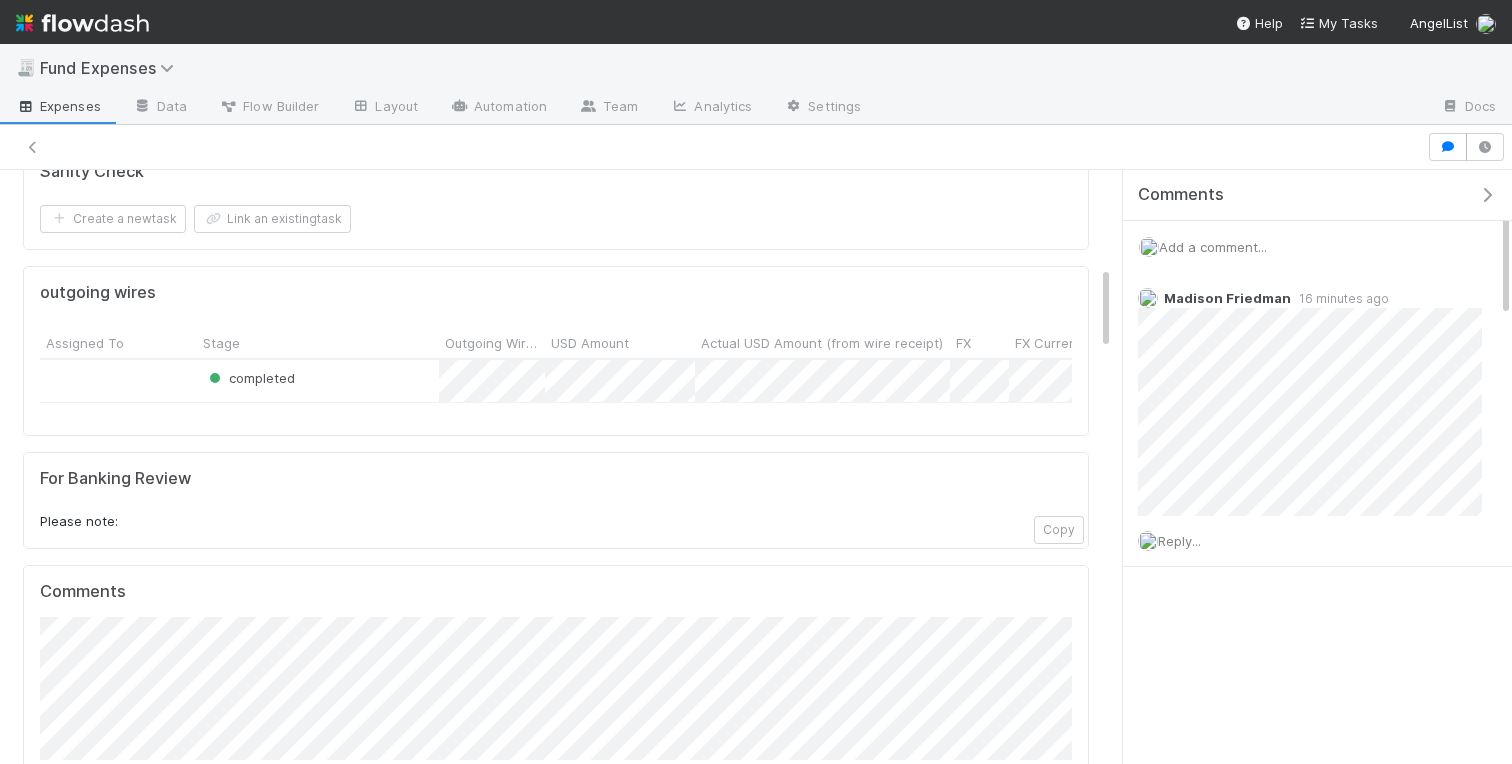 click on "Add a comment..." at bounding box center [1213, 247] 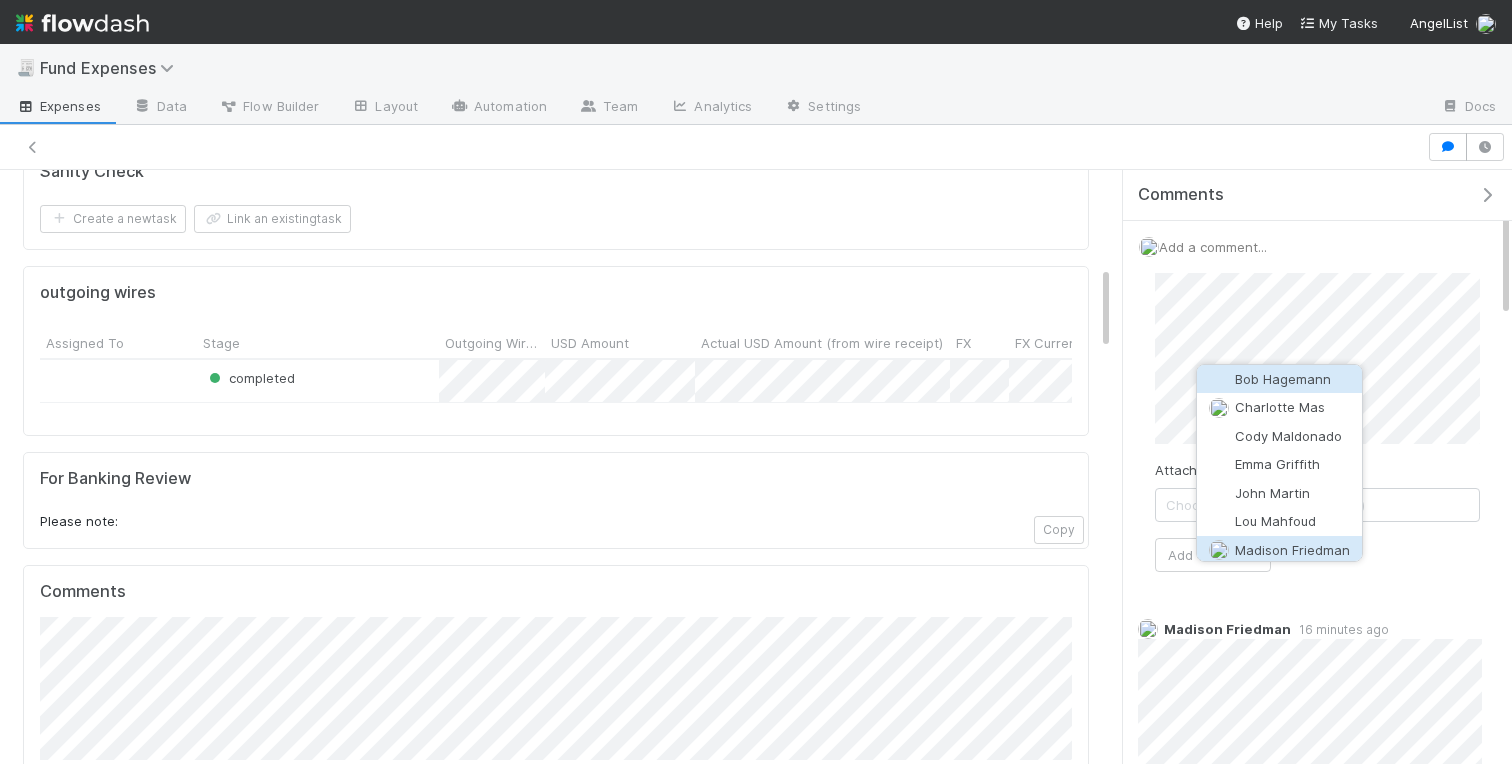 click on "Madison Friedman" at bounding box center (1292, 550) 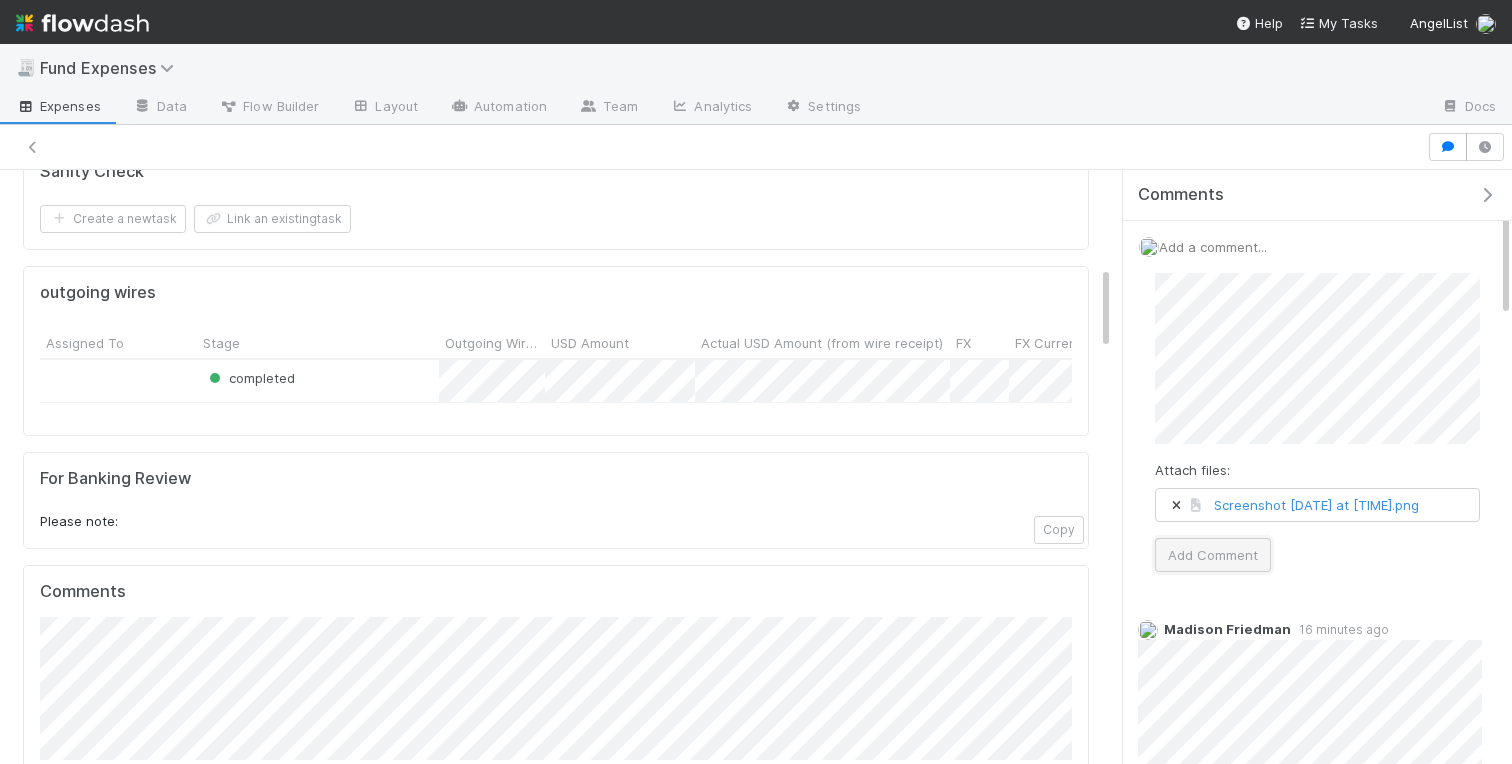 click on "Add Comment" at bounding box center [1213, 555] 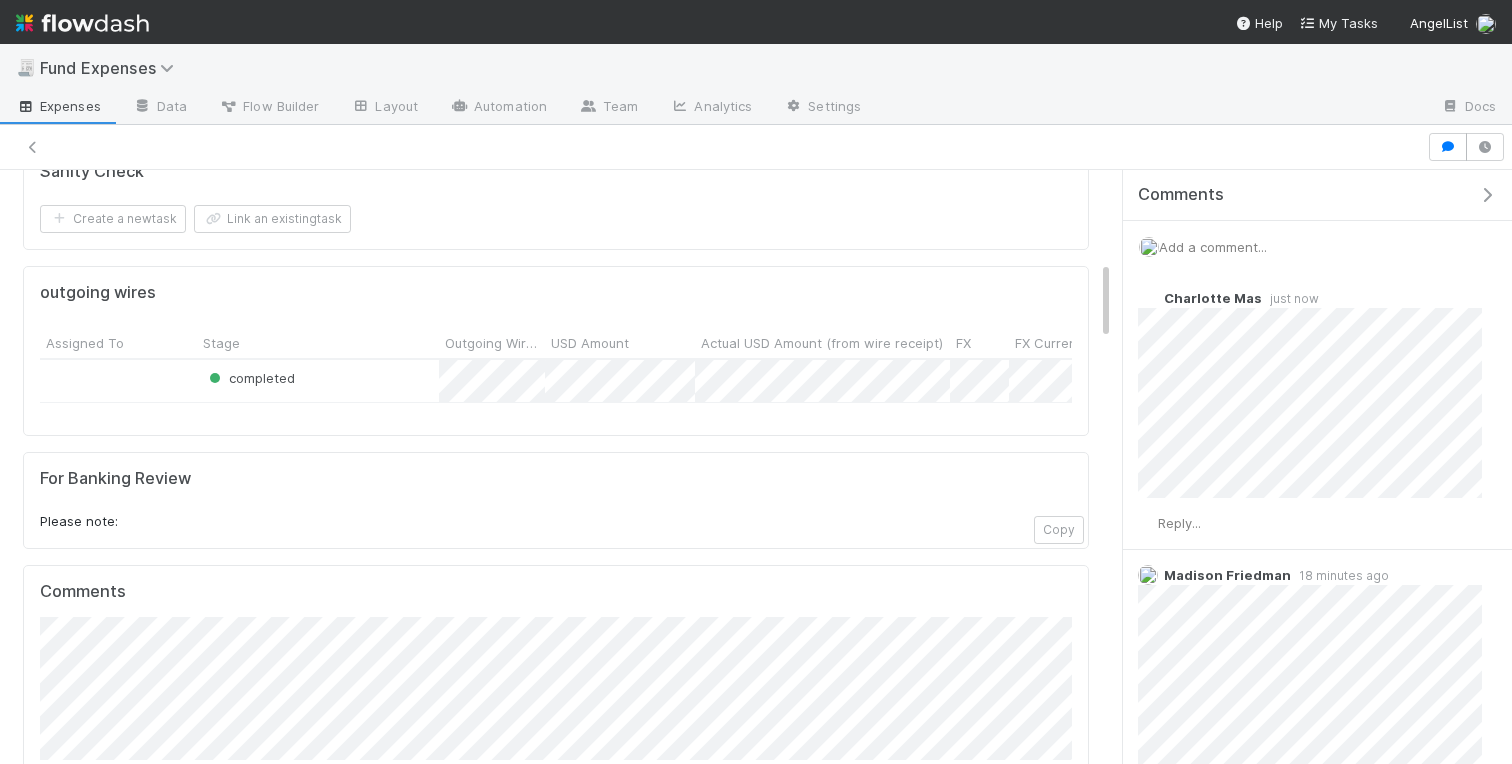 scroll, scrollTop: 0, scrollLeft: 0, axis: both 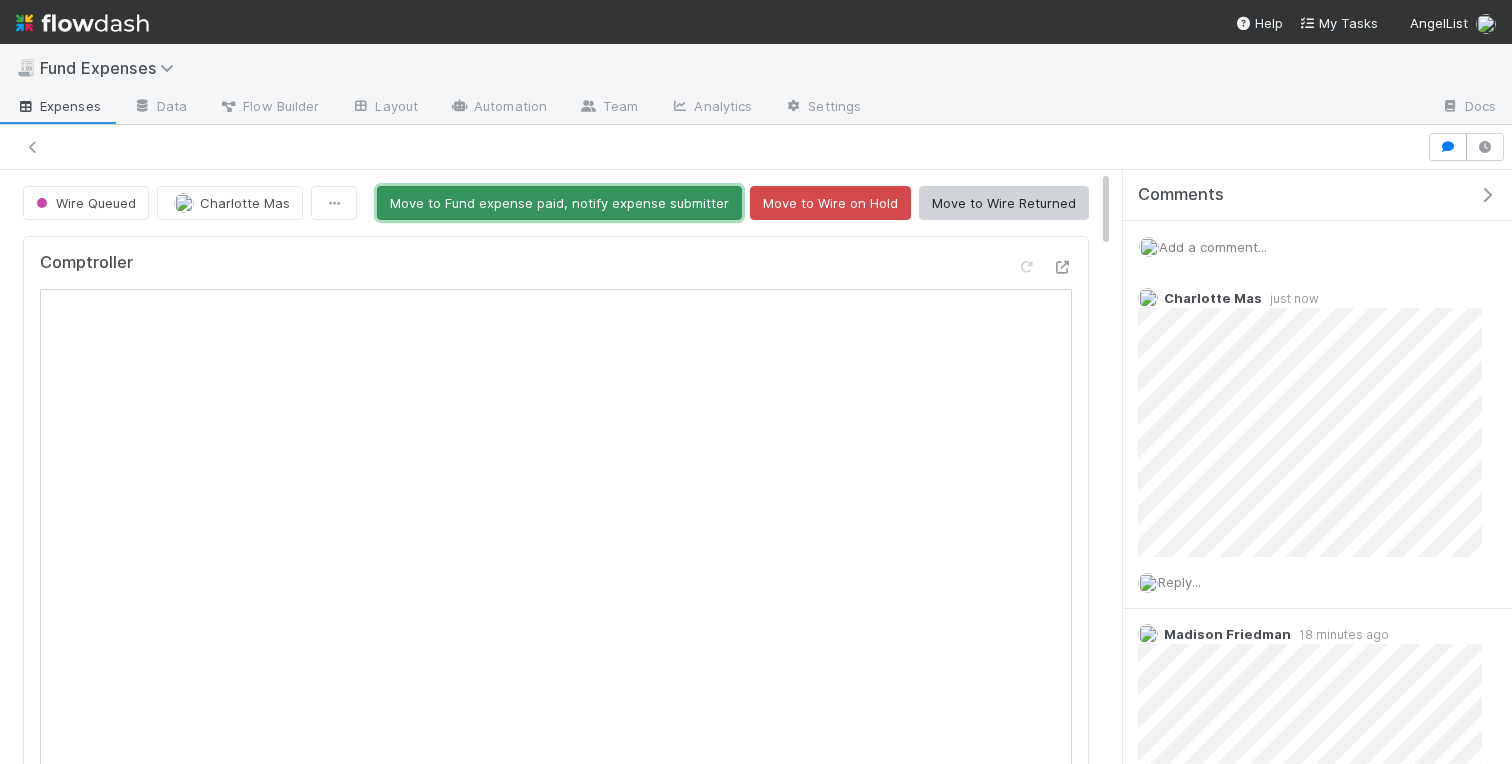 click on "Move to Fund expense paid, notify expense submitter" at bounding box center [559, 203] 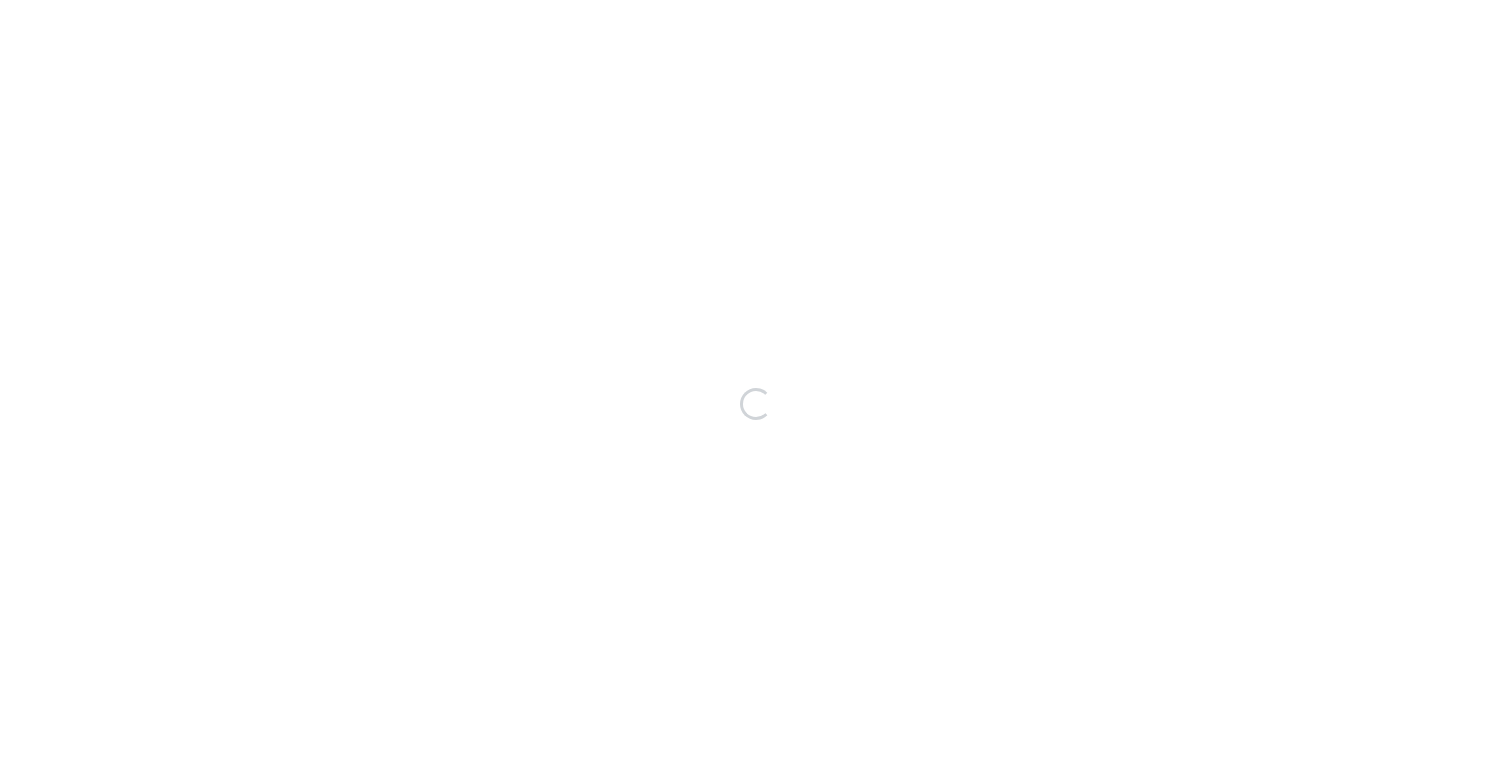 scroll, scrollTop: 0, scrollLeft: 0, axis: both 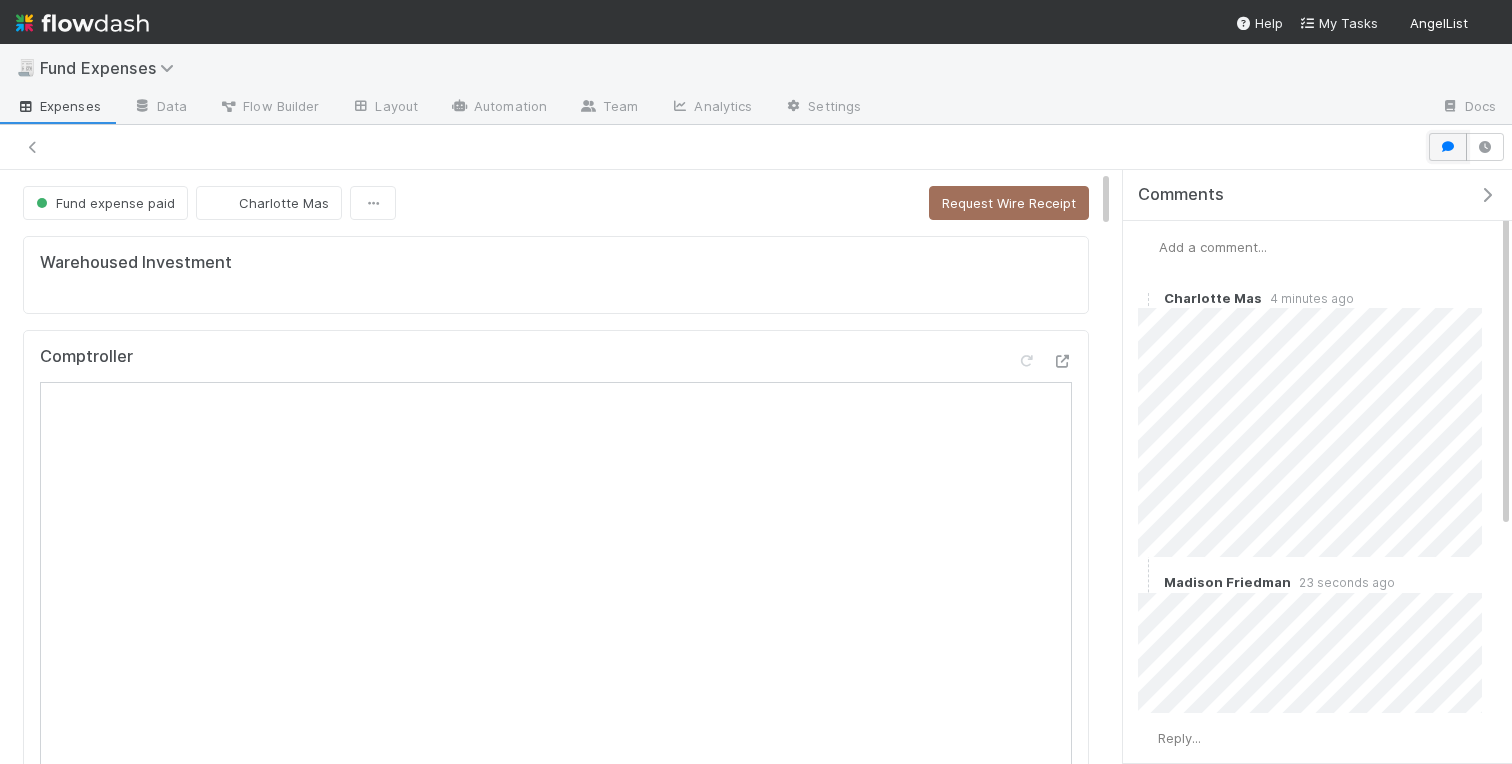click at bounding box center (1448, 147) 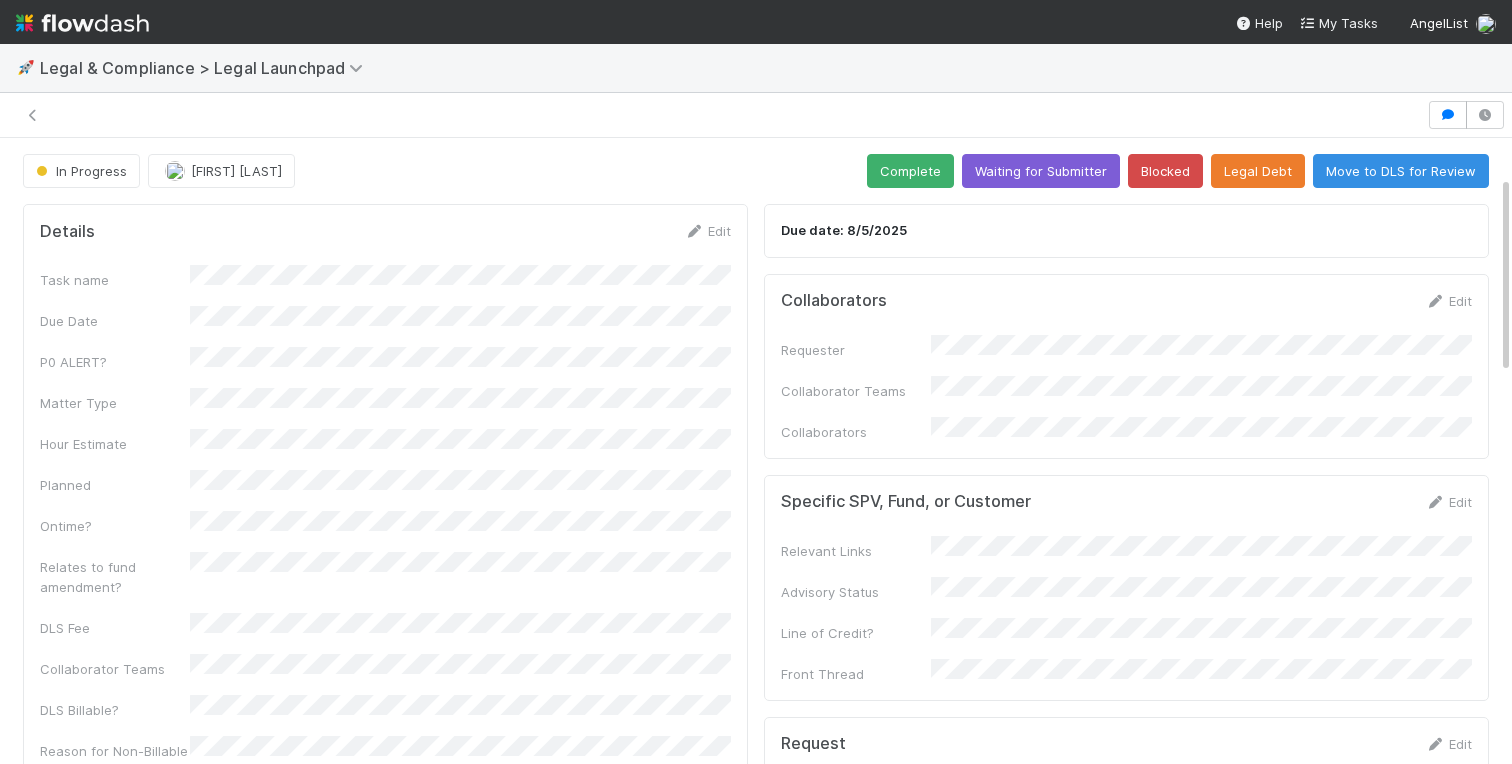 scroll, scrollTop: 0, scrollLeft: 0, axis: both 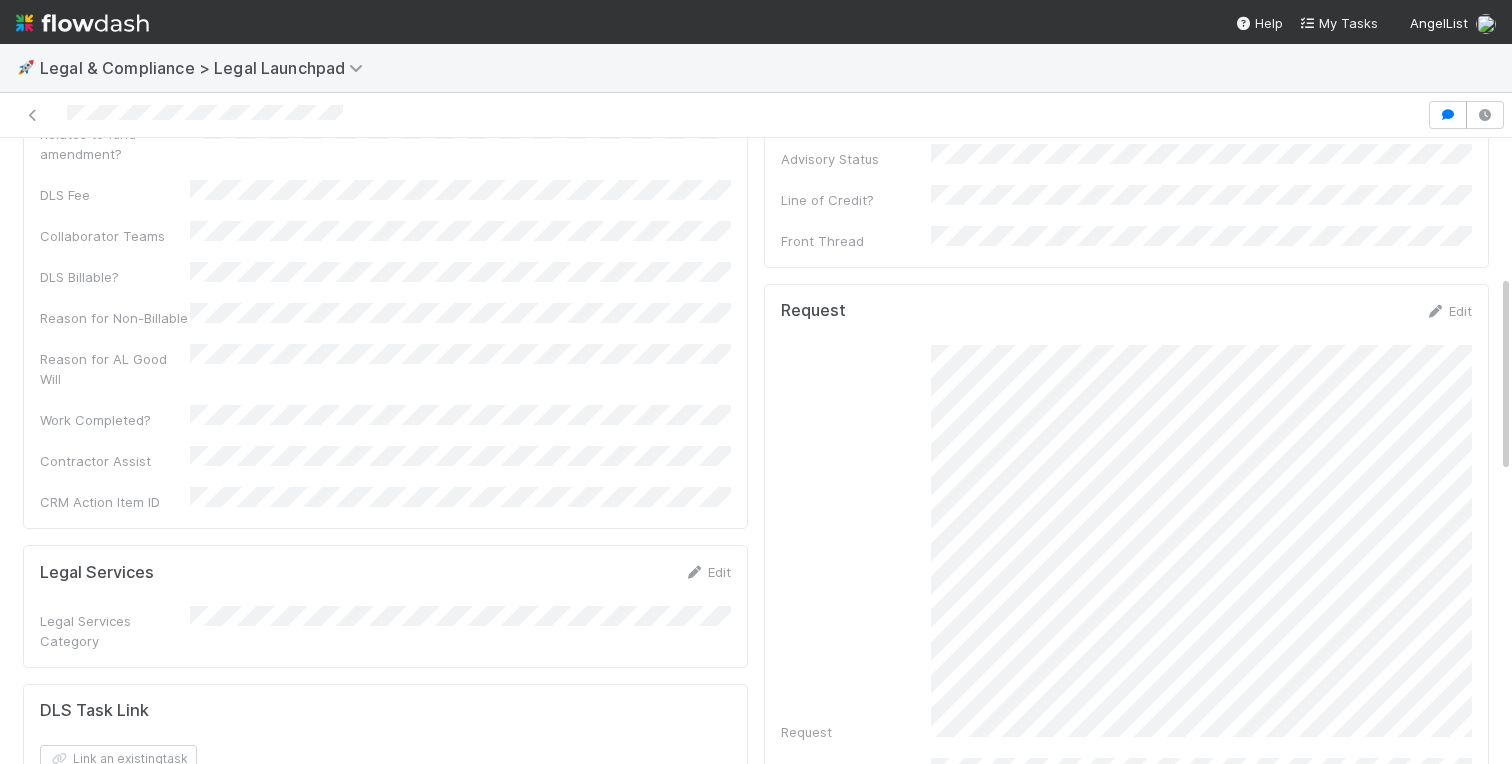 click on "Request" at bounding box center (1126, 543) 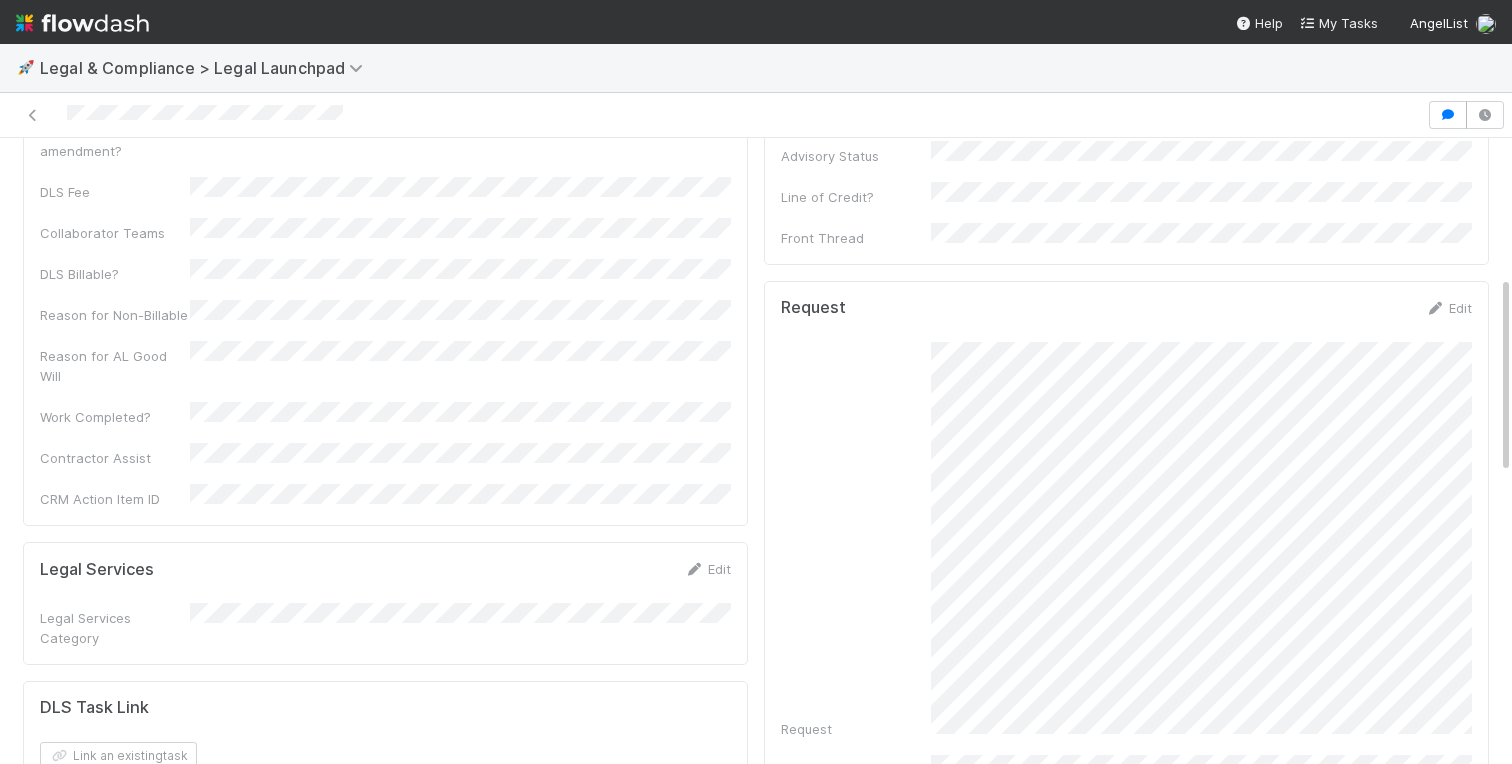 scroll, scrollTop: 1352, scrollLeft: 0, axis: vertical 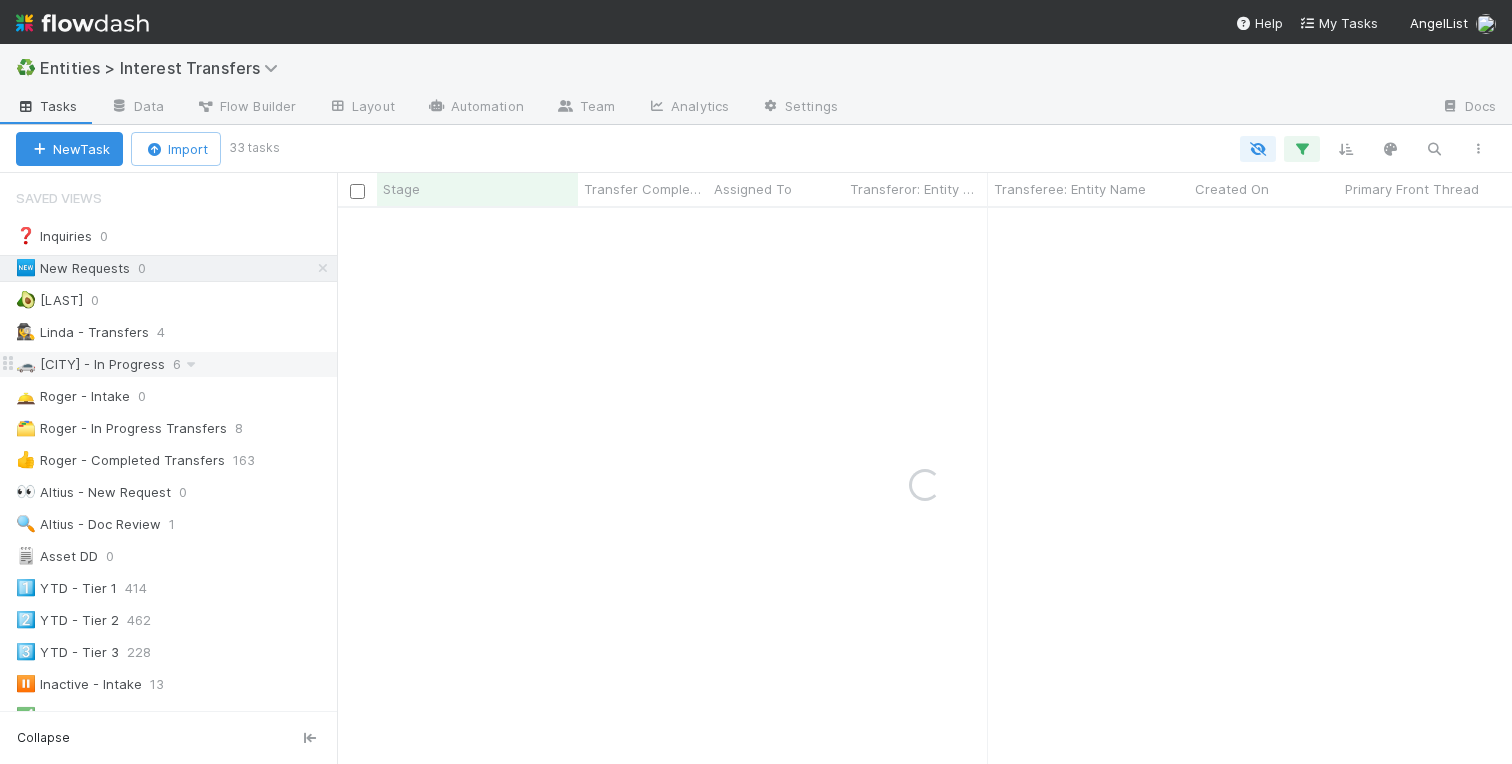 click on "🚗 Charlotte - In Progress" at bounding box center (90, 364) 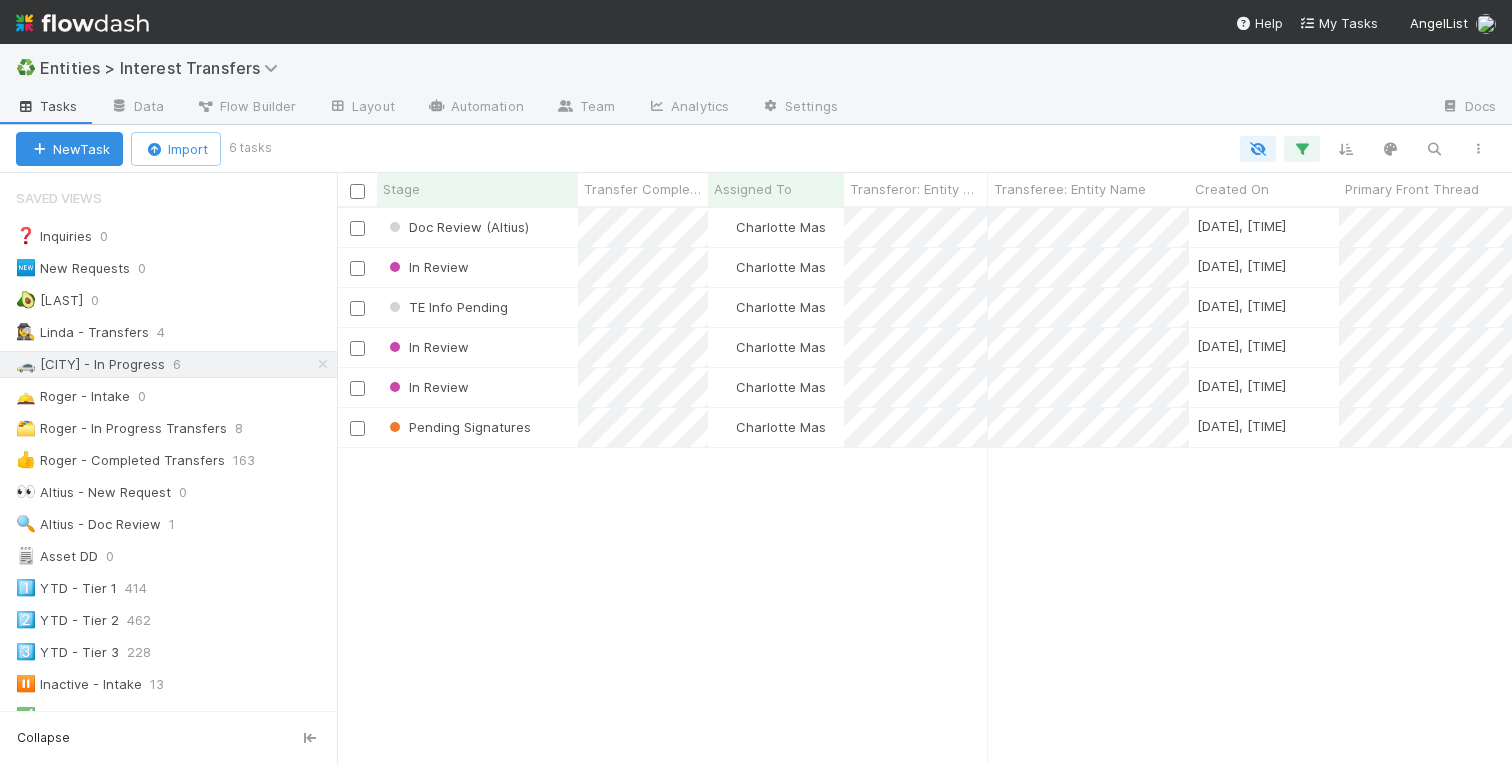 scroll, scrollTop: 0, scrollLeft: 1, axis: horizontal 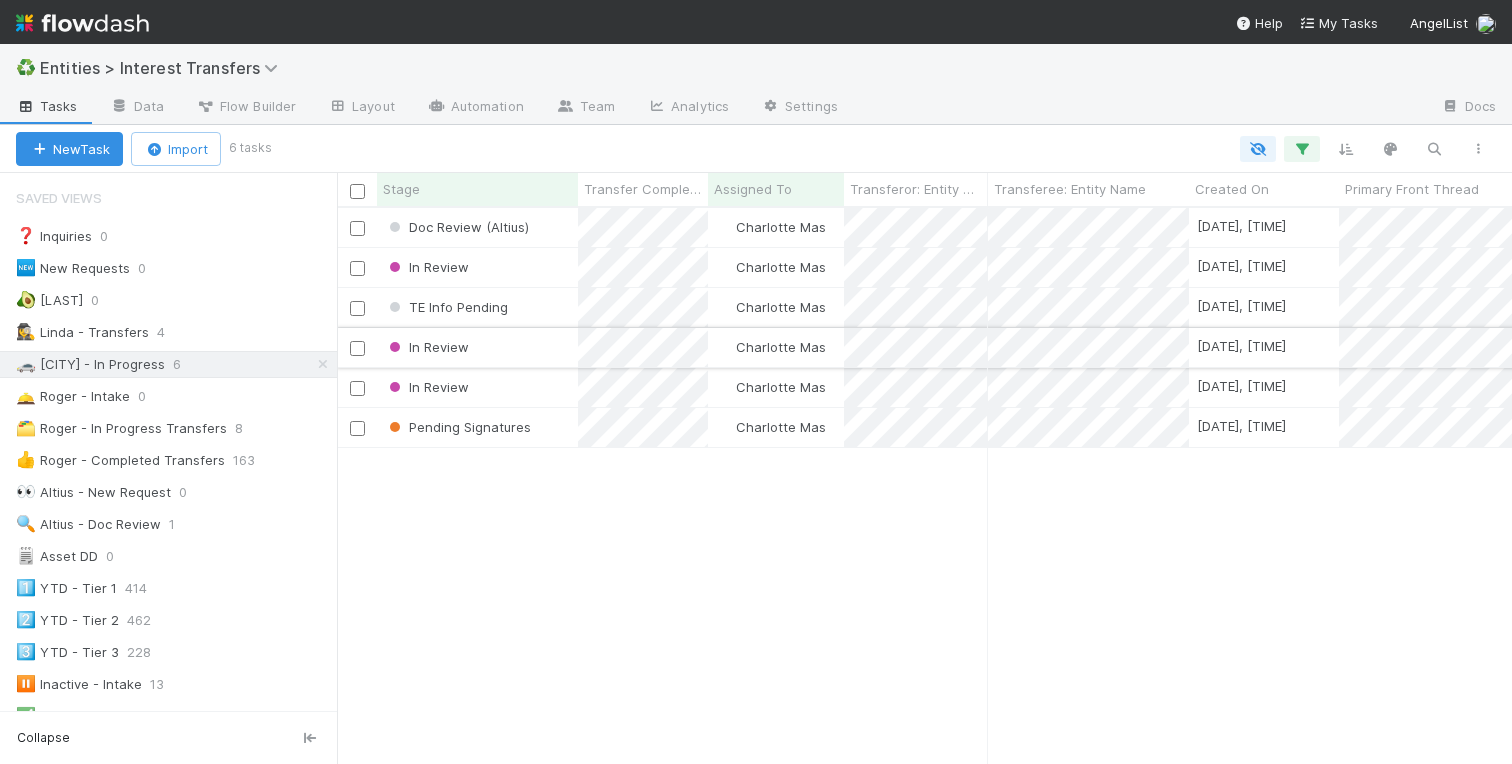 click on "In Review" at bounding box center (477, 347) 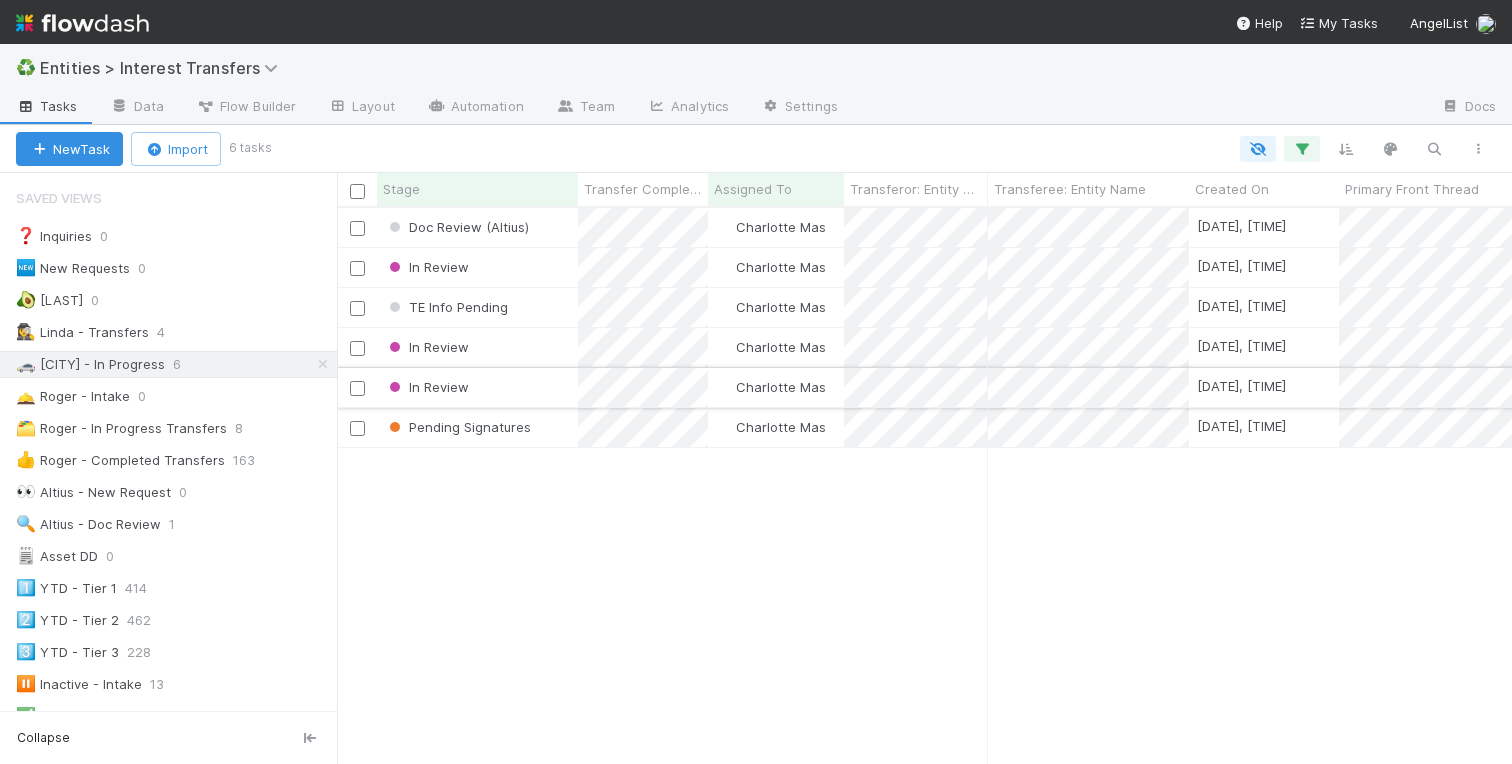 click on "In Review" at bounding box center (477, 387) 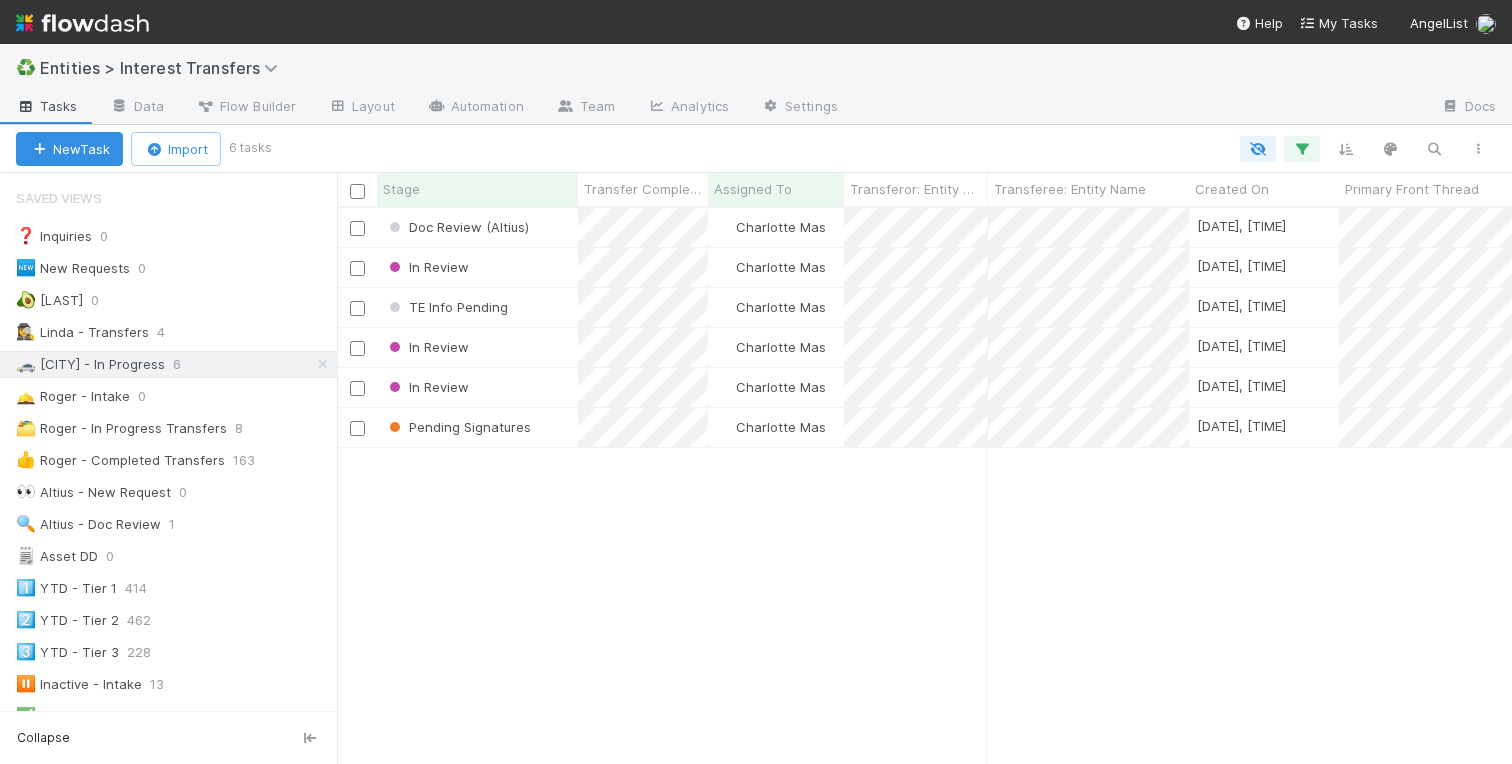 click on "Doc Review (Altius)  Charlotte Mas 8/4/25, 6:52:12 PM 8/5/25, 9:58:57 AM 2 0 0 0   In Review Charlotte Mas 8/1/25, 7:14:09 PM 8/5/25, 11:51:32 PM 0 0 0 0   TE Info Pending   Charlotte Mas 7/31/25, 9:09:48 PM 8/5/25, 10:48:23 PM 0 0 0 0   In Review Charlotte Mas 7/24/25, 6:06:31 PM 7/31/25, 11:15:51 PM 2 0 0 0   In Review Charlotte Mas 7/24/25, 5:57:39 PM 7/31/25, 11:15:36 PM 2 0 0 0   Pending Signatures Charlotte Mas 7/11/25, 11:46:01 PM 8/5/25, 3:20:31 PM 1 0 0 0" at bounding box center [924, 485] 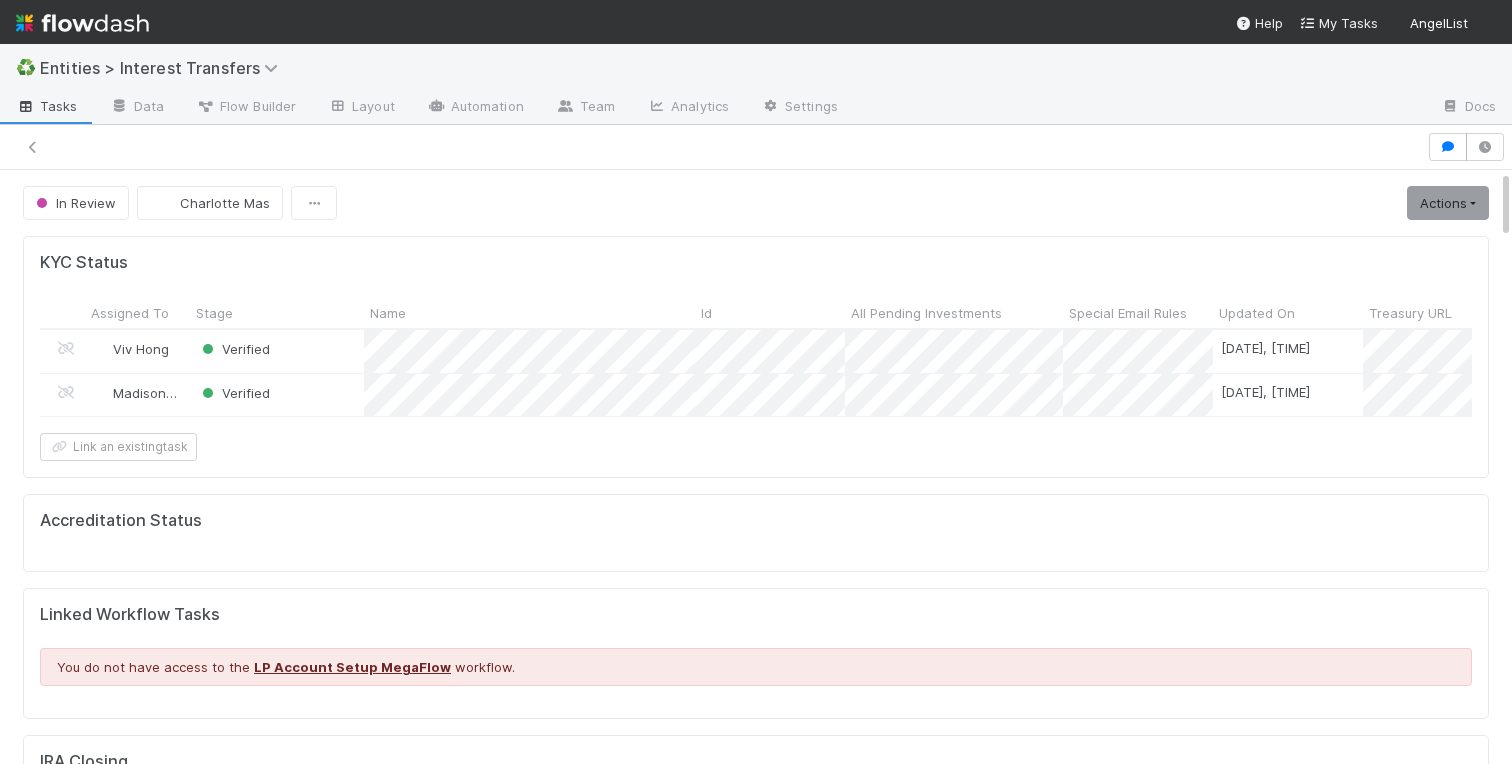 scroll, scrollTop: 0, scrollLeft: 0, axis: both 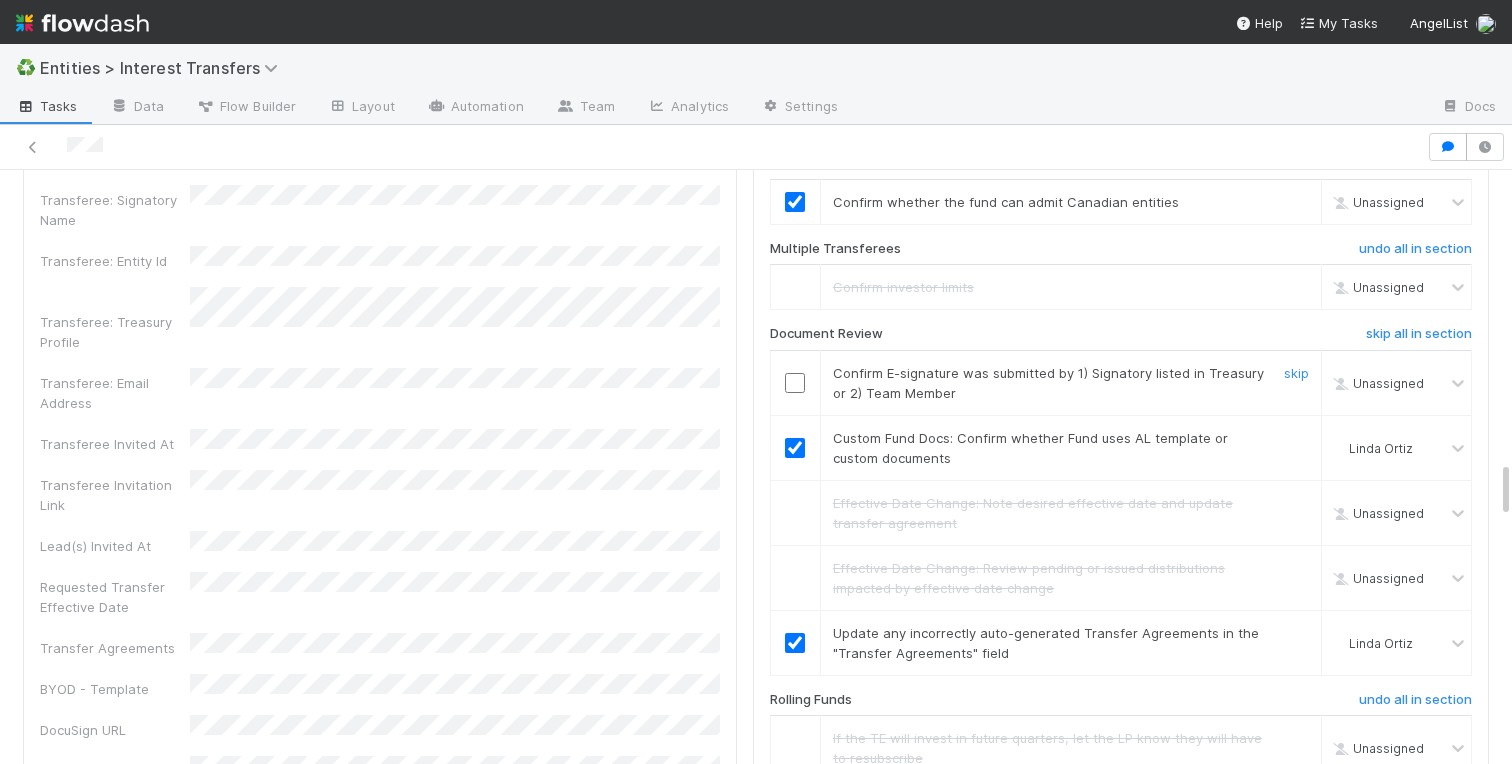 click at bounding box center [795, 383] 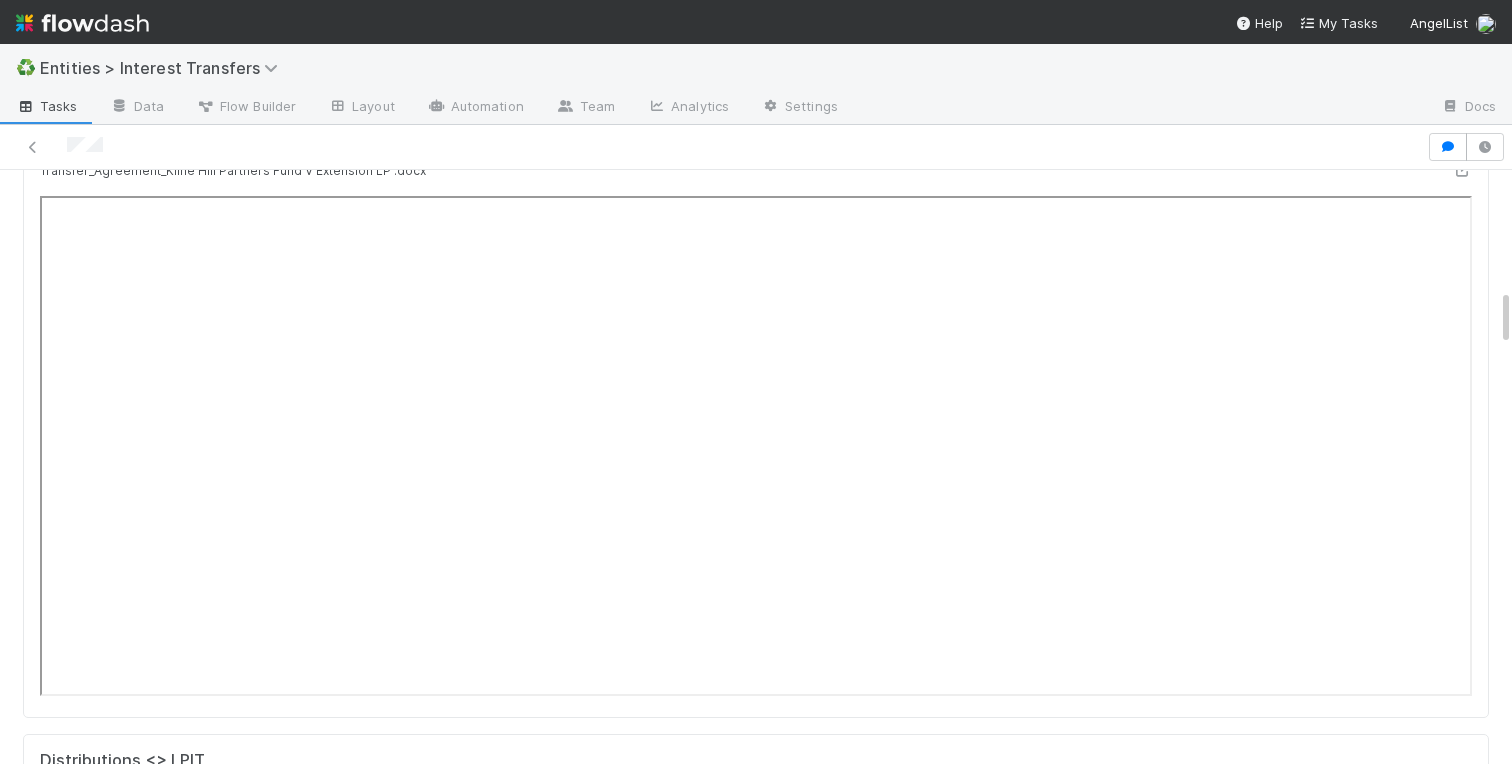 scroll, scrollTop: 0, scrollLeft: 0, axis: both 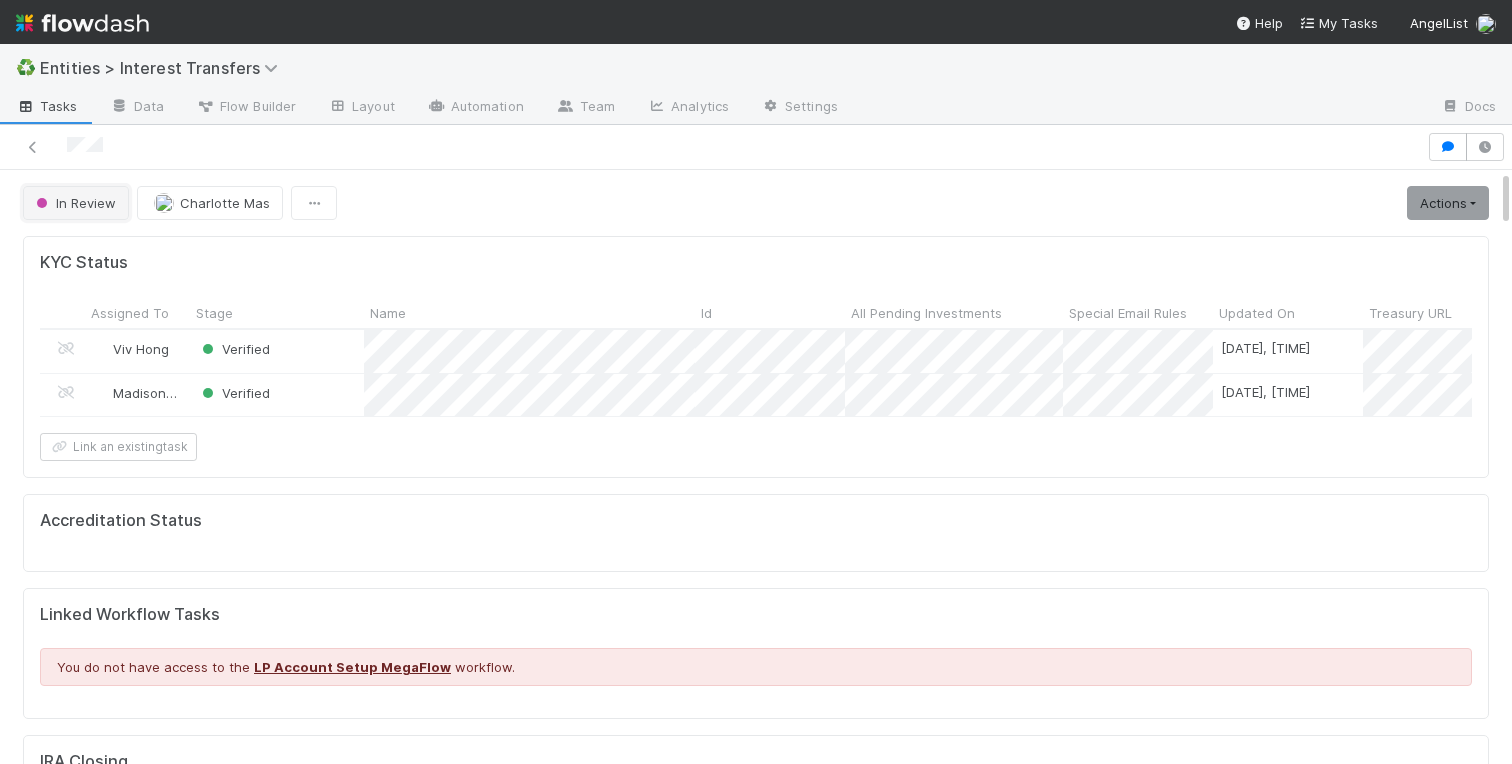 click on "In Review" at bounding box center [74, 203] 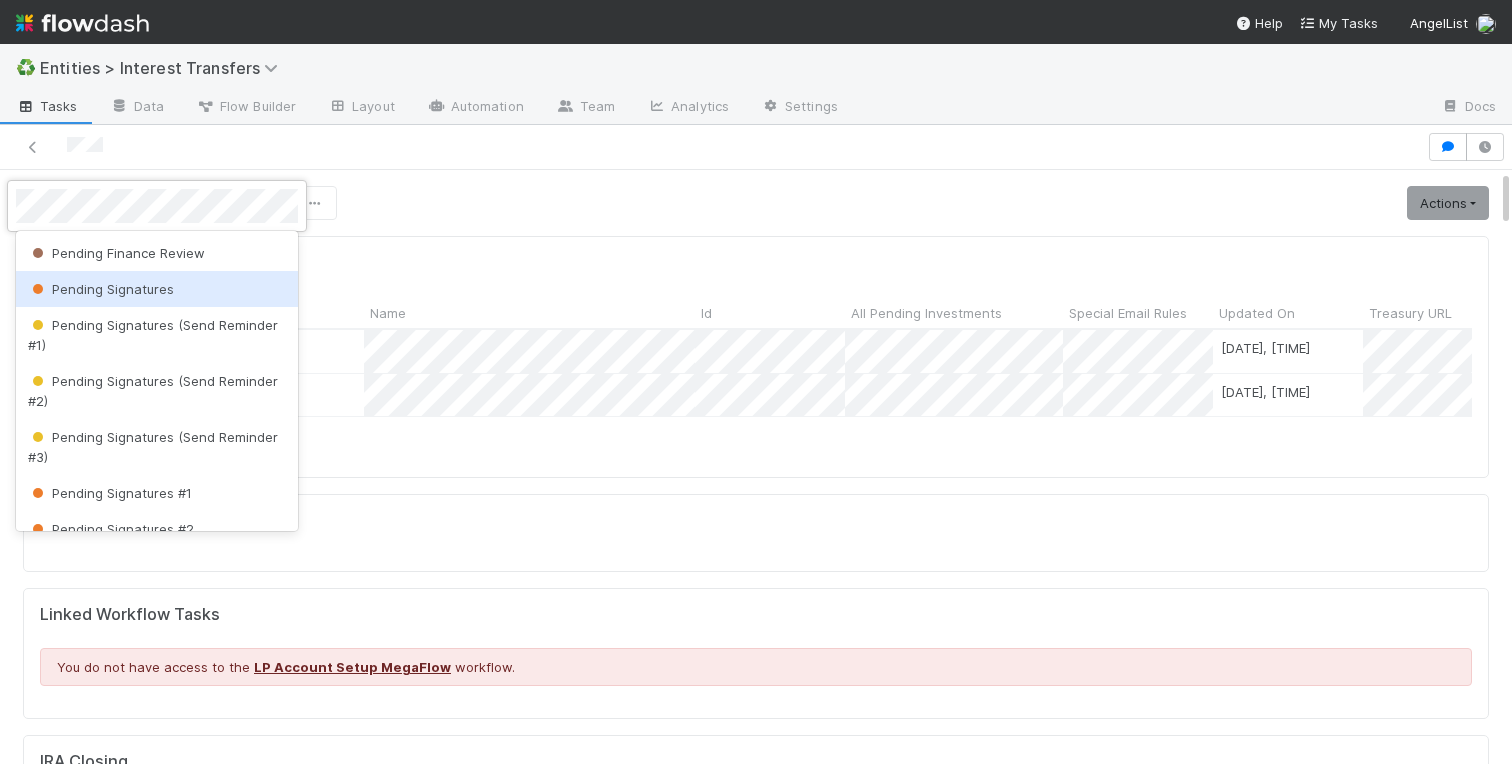 click on "Pending Signatures" at bounding box center (101, 289) 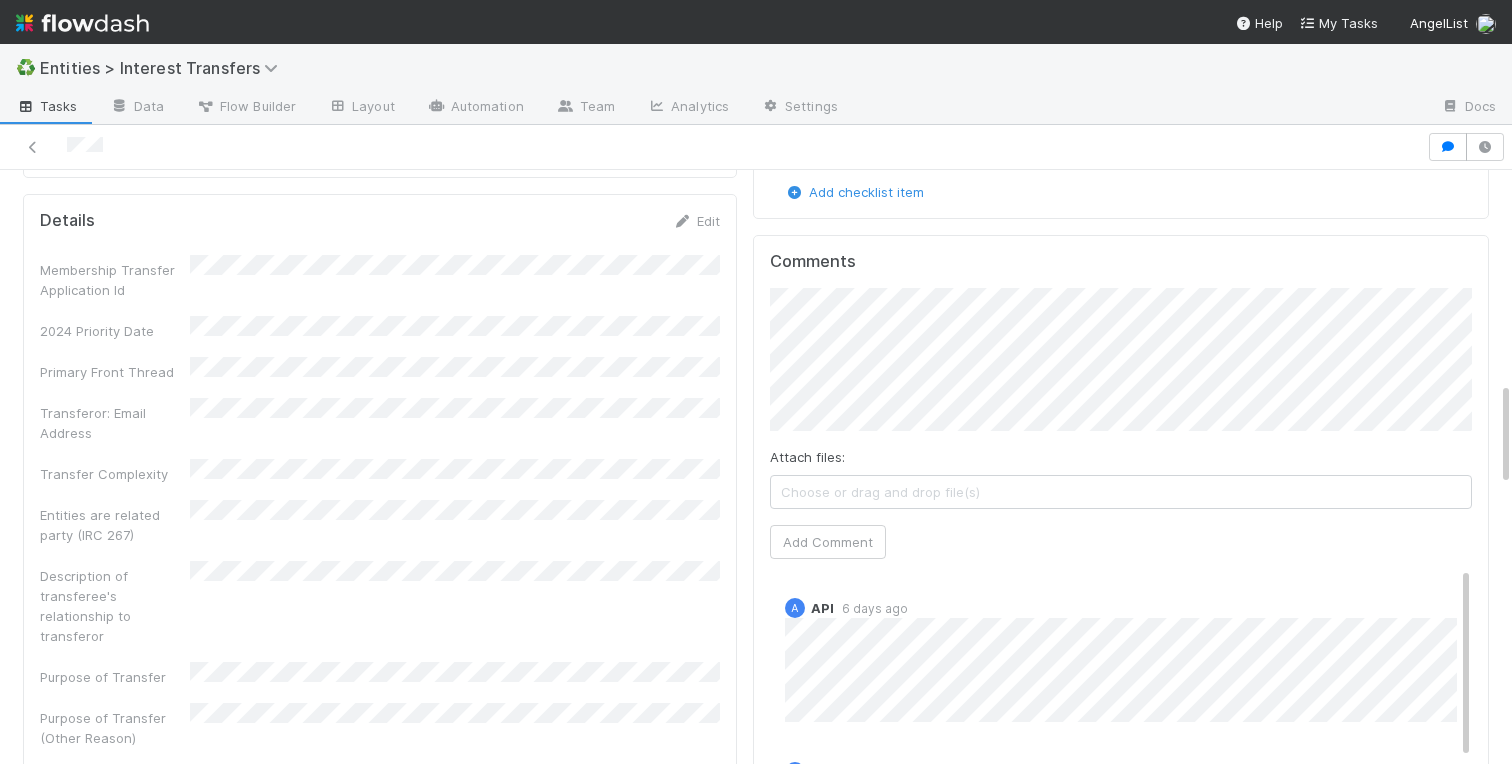 scroll, scrollTop: 1206, scrollLeft: 0, axis: vertical 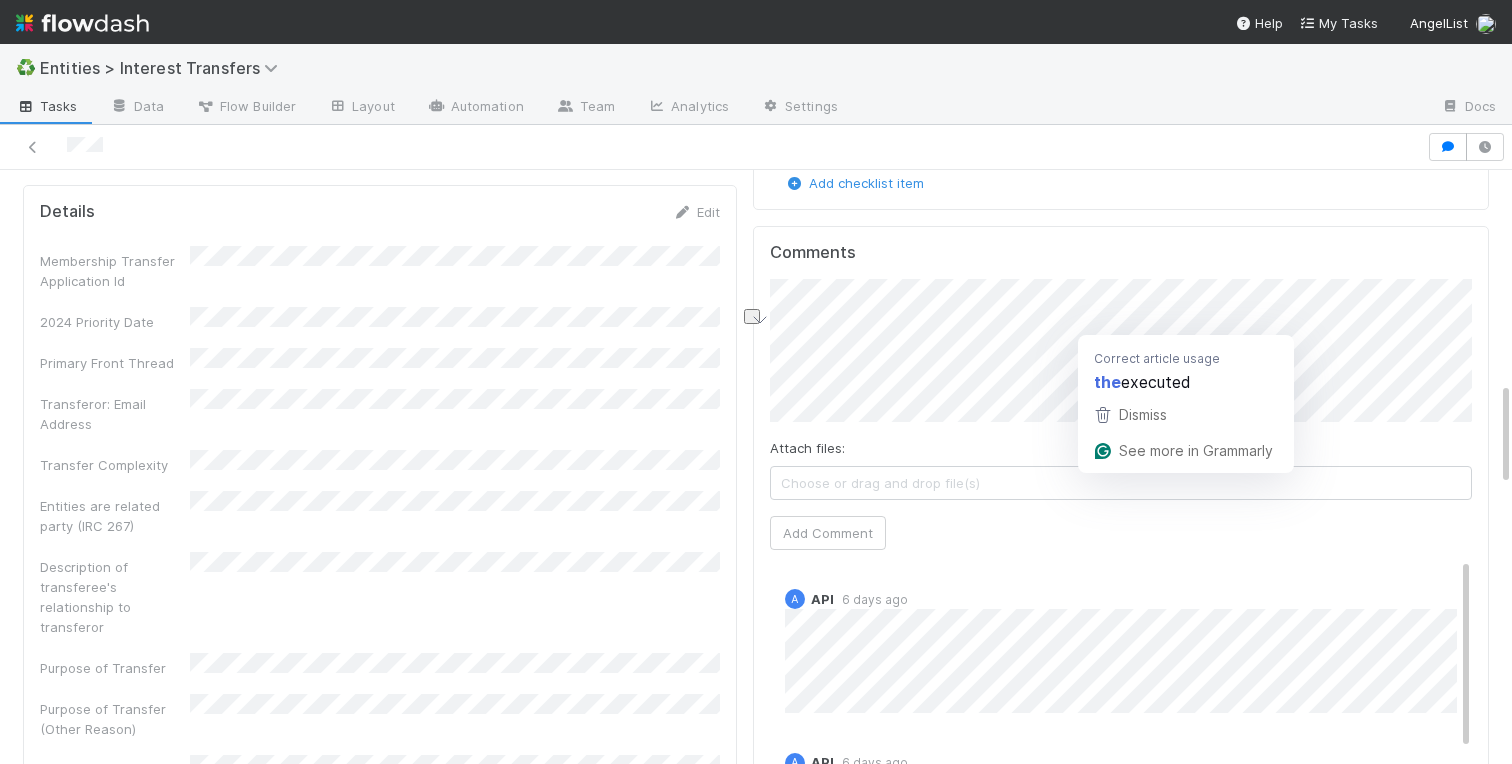 click on "Funds to Transfer
50.0% of  Iterative Fund II, LP  — 506(b), min. accredited, Iterative Fund II GP, LLC, Iterative Fund II GP, LLC, Standard Fund Documents
Details Edit Membership Transfer Application Id  2024 Priority Date  Primary Front Thread  Transferor: Email Address  Transfer Complexity    Entities are related party (IRC 267)  Description of transferee's relationship to transferor  Purpose of Transfer  Purpose of Transfer (Other Reason)  Transferor: Entity Name  Transferor: Treasury Profile  Transferor: Entity Id  Transferor: Entity Type  Transferor: Signatory Name  Transferee: Entity Name  Transferee: Signatory Name  Transferee: Entity Id  Transferee: Treasury Profile  Transferee: Email Address  Transferee Invited At  Transferee Invitation Link  Lead(s) Invited At  Requested Transfer Effective Date   Transfer Agreements  BYOD - Template  DocuSign URL  Signed Agreements  Other Supporting Documentation  Link to Comptroller  Standard Transfer  Fractional %  # of Follow Ups  Created On Updated On DD" at bounding box center [756, 1258] 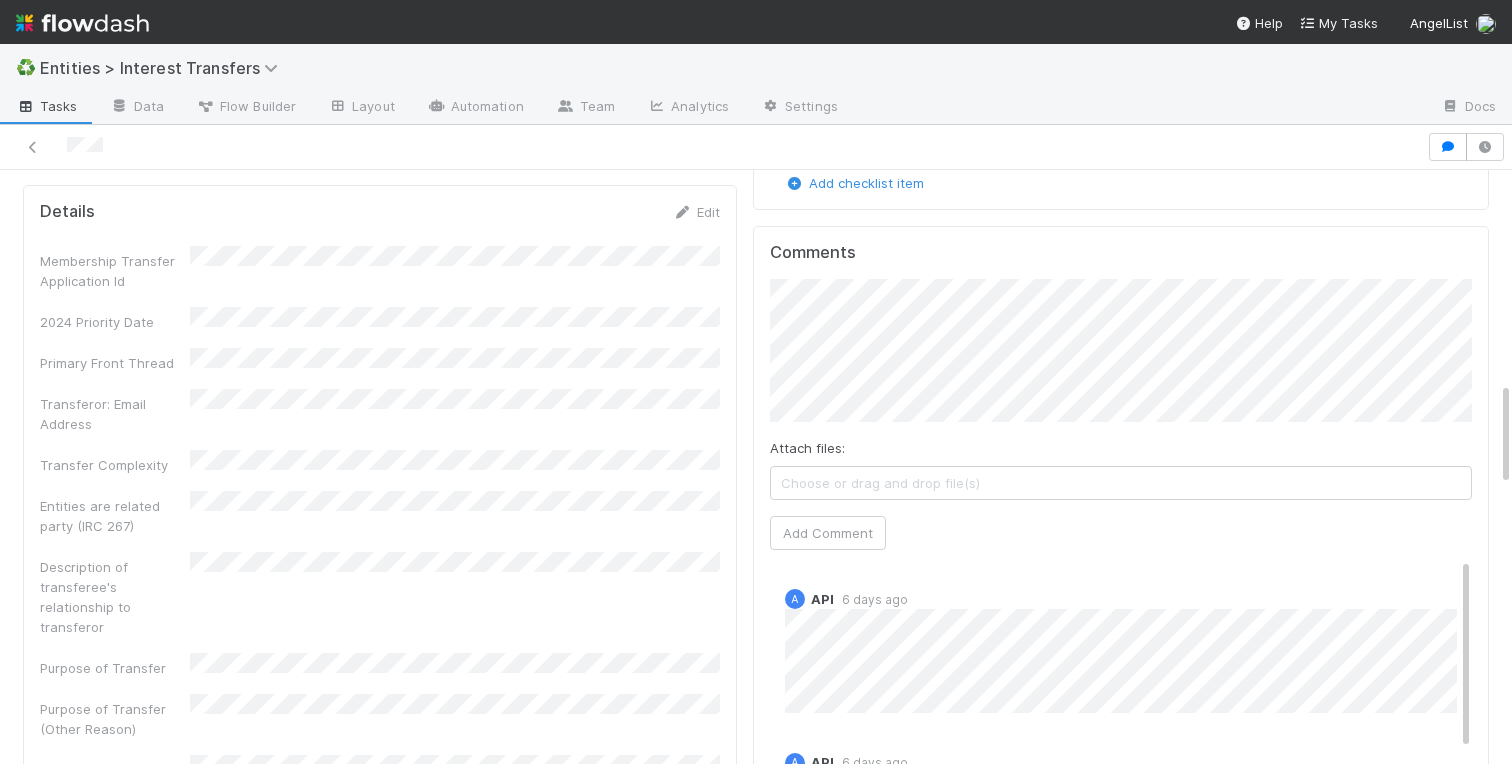 click on "Funds to Transfer
50.0% of  Iterative Fund II, LP  — 506(b), min. accredited, Iterative Fund II GP, LLC, Iterative Fund II GP, LLC, Standard Fund Documents
Details Edit Membership Transfer Application Id  2024 Priority Date  Primary Front Thread  Transferor: Email Address  Transfer Complexity    Entities are related party (IRC 267)  Description of transferee's relationship to transferor  Purpose of Transfer  Purpose of Transfer (Other Reason)  Transferor: Entity Name  Transferor: Treasury Profile  Transferor: Entity Id  Transferor: Entity Type  Transferor: Signatory Name  Transferee: Entity Name  Transferee: Signatory Name  Transferee: Entity Id  Transferee: Treasury Profile  Transferee: Email Address  Transferee Invited At  Transferee Invitation Link  Lead(s) Invited At  Requested Transfer Effective Date   Transfer Agreements  BYOD - Template  DocuSign URL  Signed Agreements  Other Supporting Documentation  Link to Comptroller  Standard Transfer  Fractional %  # of Follow Ups  Created On Updated On DD" at bounding box center (756, 1258) 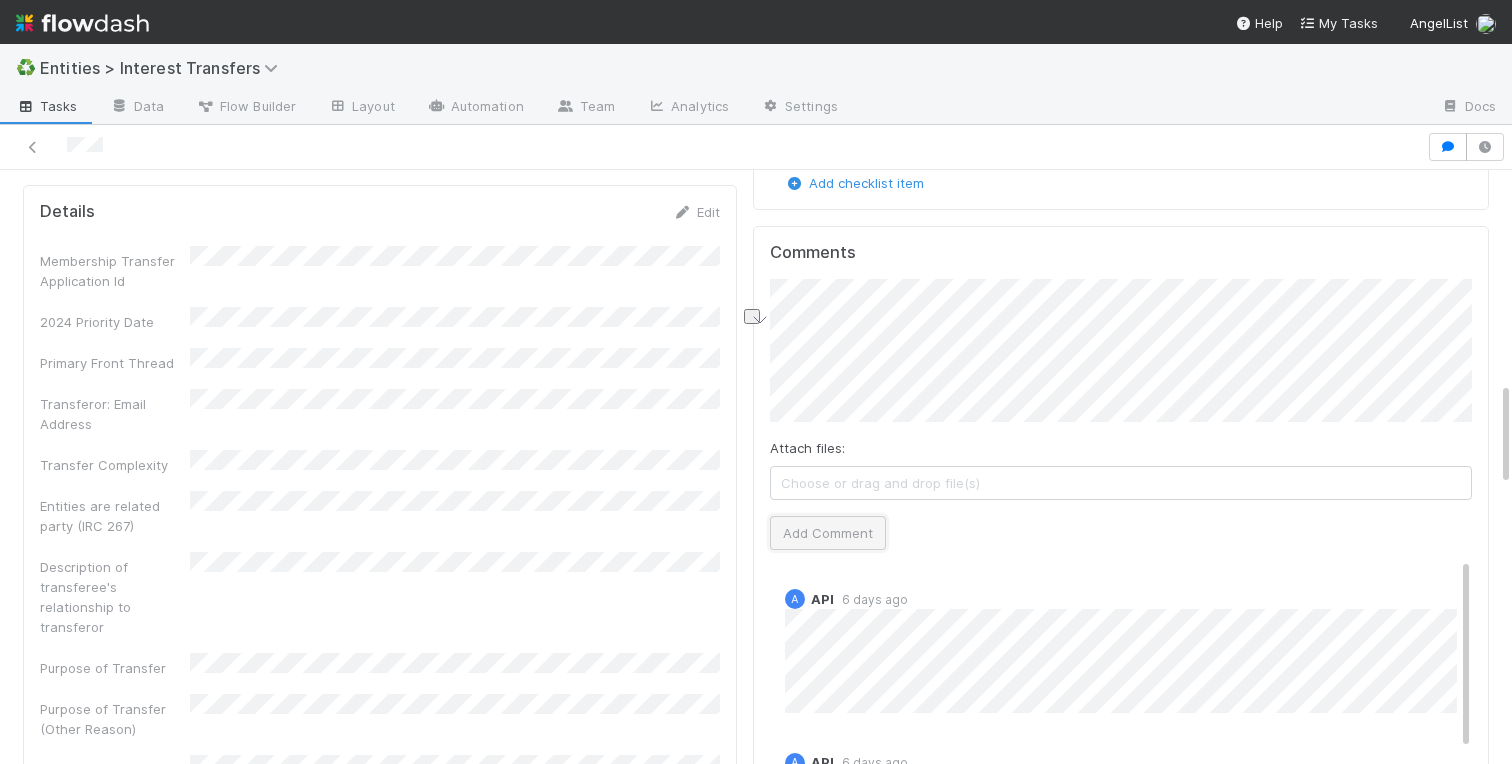 click on "Add Comment" at bounding box center [828, 533] 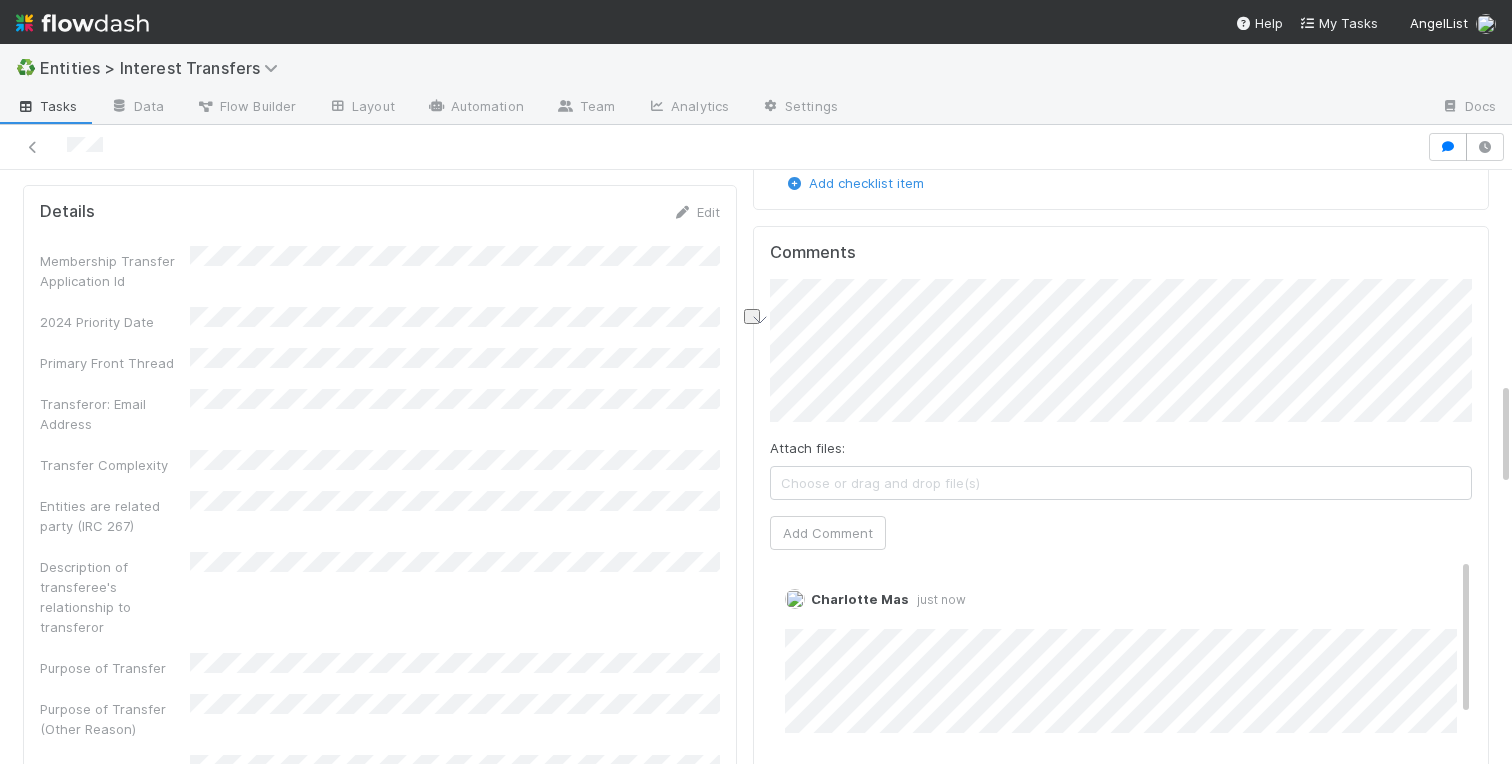 click on "Funds to Transfer
50.0% of  Iterative Fund II, LP  — 506(b), min. accredited, Iterative Fund II GP, LLC, Iterative Fund II GP, LLC, Standard Fund Documents
Details Edit Membership Transfer Application Id  2024 Priority Date  Primary Front Thread  Transferor: Email Address  Transfer Complexity    Entities are related party (IRC 267)  Description of transferee's relationship to transferor  Purpose of Transfer  Purpose of Transfer (Other Reason)  Transferor: Entity Name  Transferor: Treasury Profile  Transferor: Entity Id  Transferor: Entity Type  Transferor: Signatory Name  Transferee: Entity Name  Transferee: Signatory Name  Transferee: Entity Id  Transferee: Treasury Profile  Transferee: Email Address  Transferee Invited At  Transferee Invitation Link  Lead(s) Invited At  Requested Transfer Effective Date   Transfer Agreements  BYOD - Template  DocuSign URL  Signed Agreements  Other Supporting Documentation  Link to Comptroller  Standard Transfer  Fractional %  # of Follow Ups  Created On Updated On DD" at bounding box center (380, 1258) 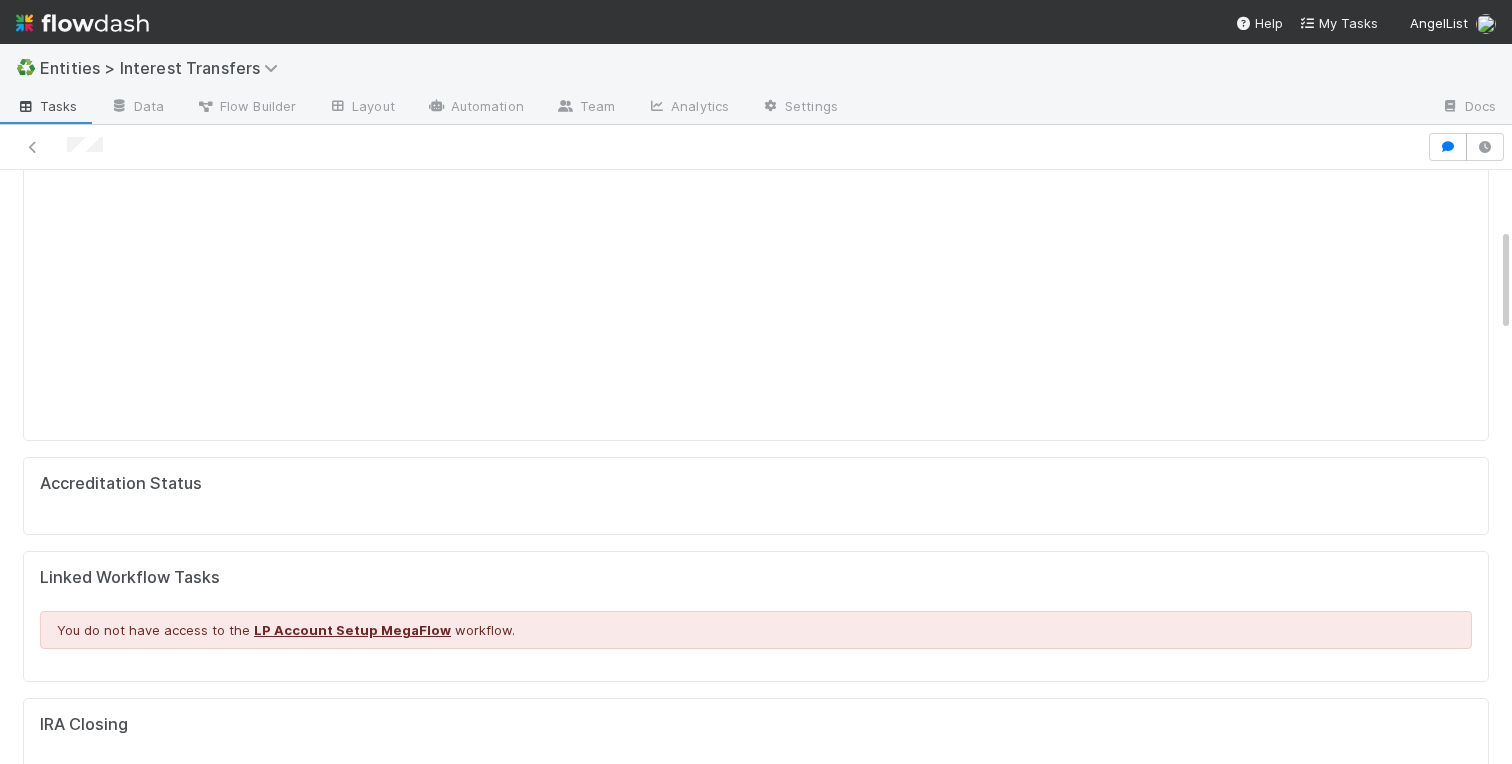 scroll, scrollTop: 0, scrollLeft: 0, axis: both 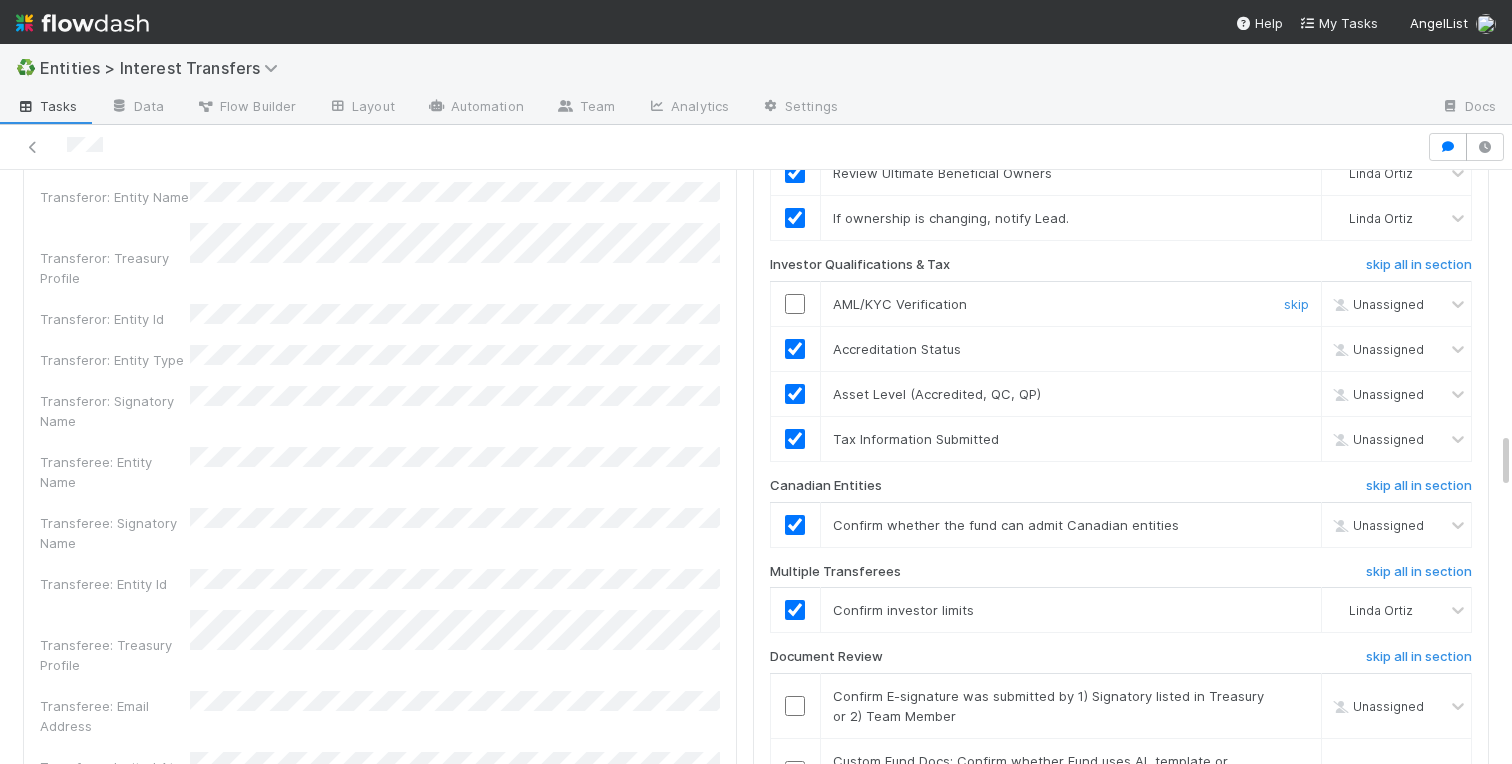 click at bounding box center (795, 304) 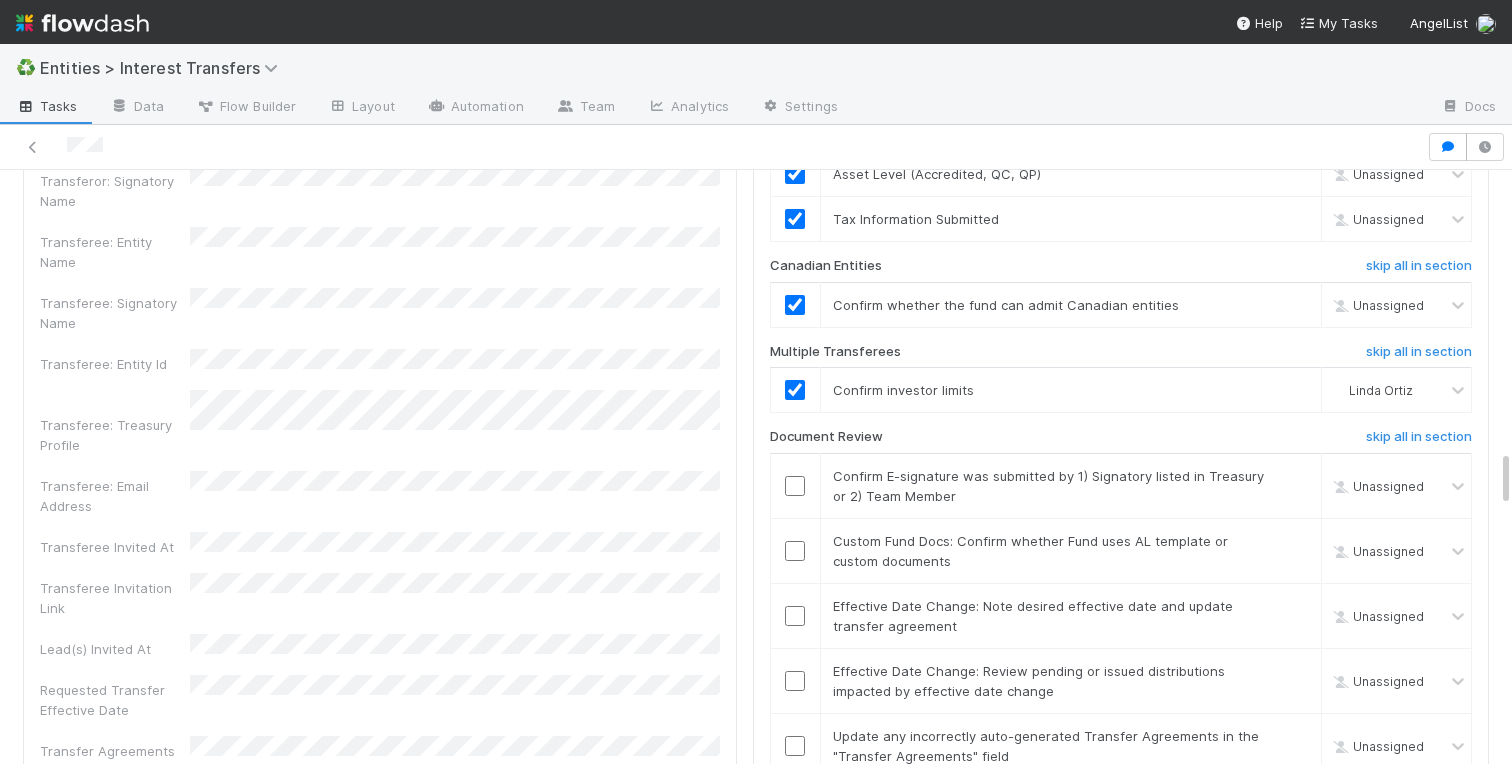 scroll, scrollTop: 3007, scrollLeft: 0, axis: vertical 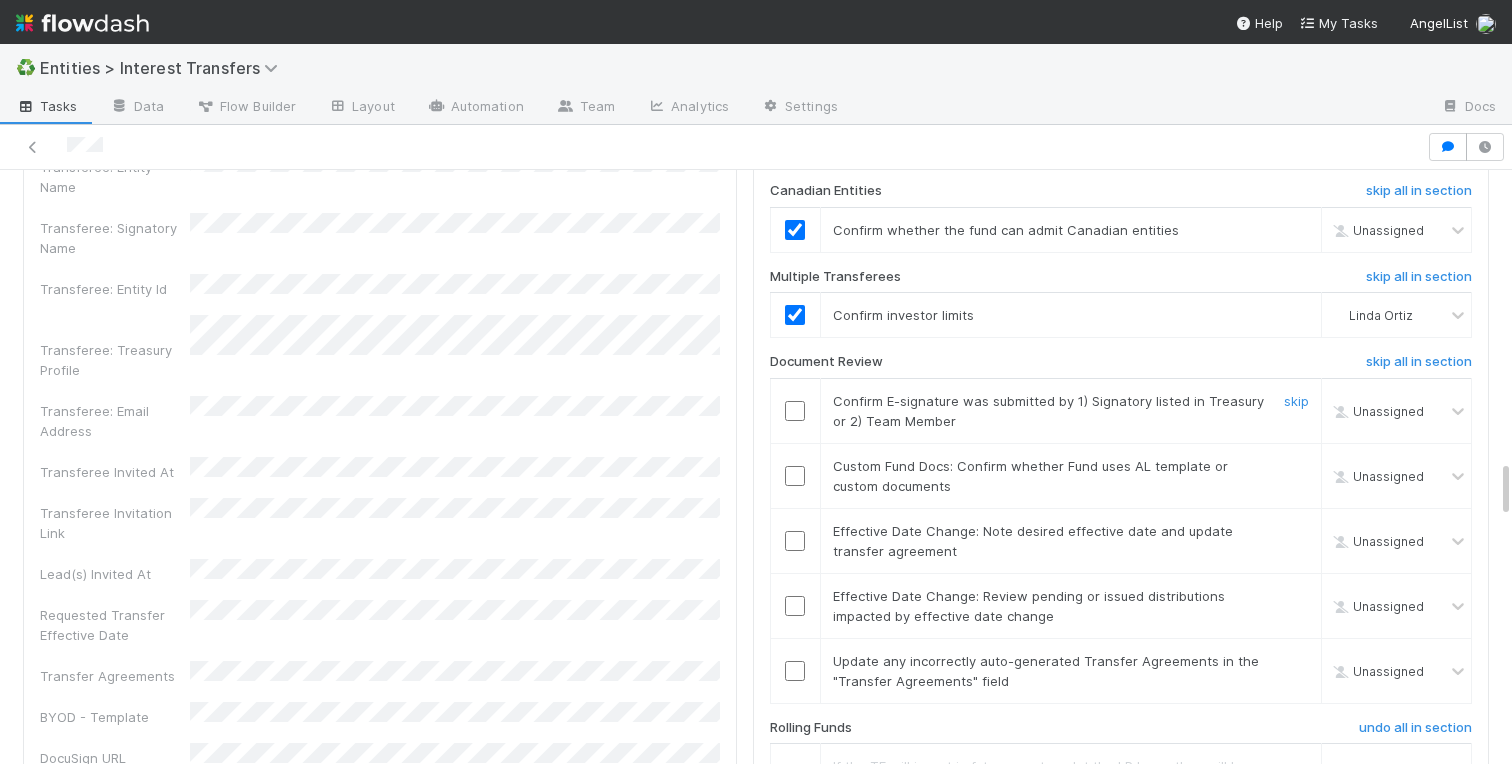 click at bounding box center (795, 411) 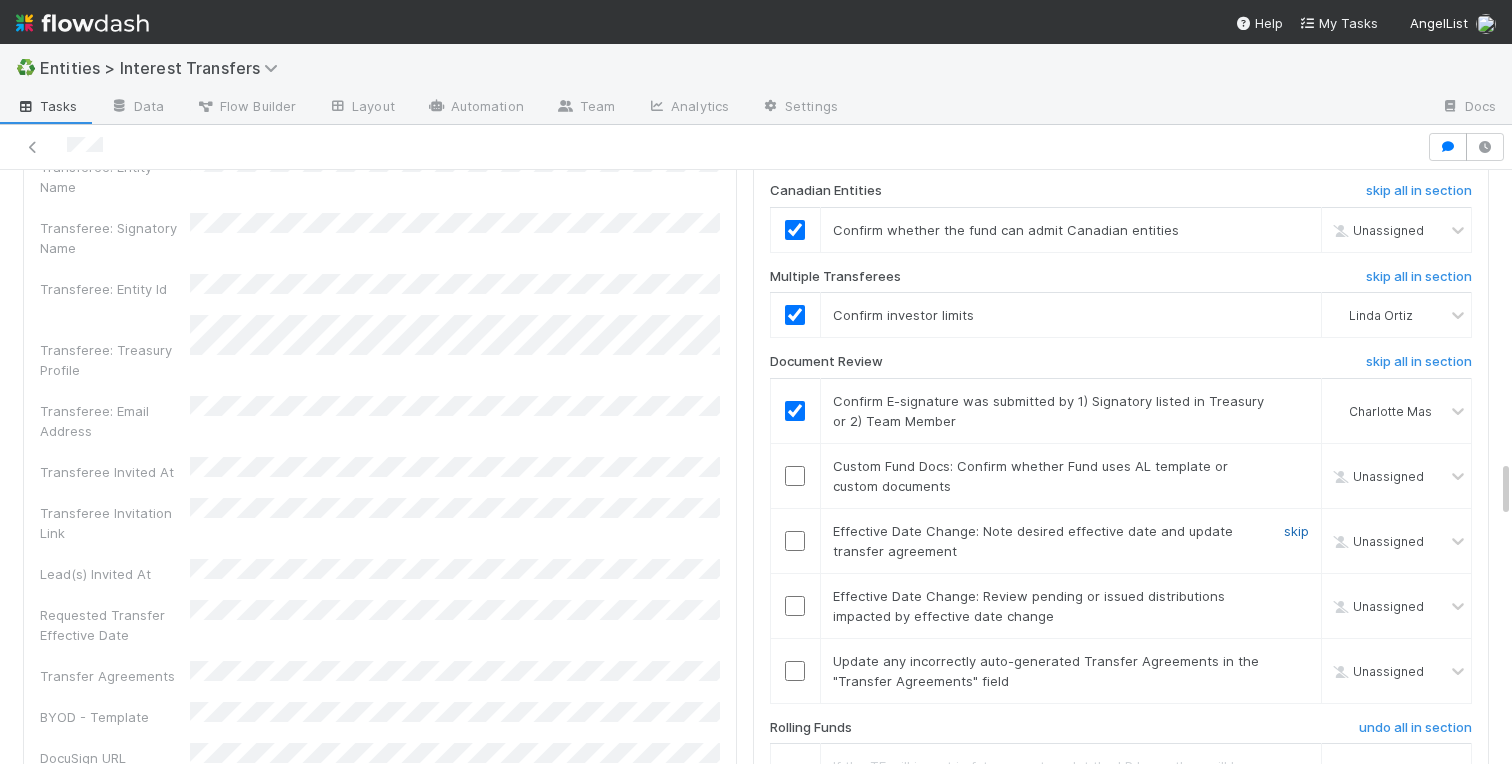 click on "skip" at bounding box center (1296, 531) 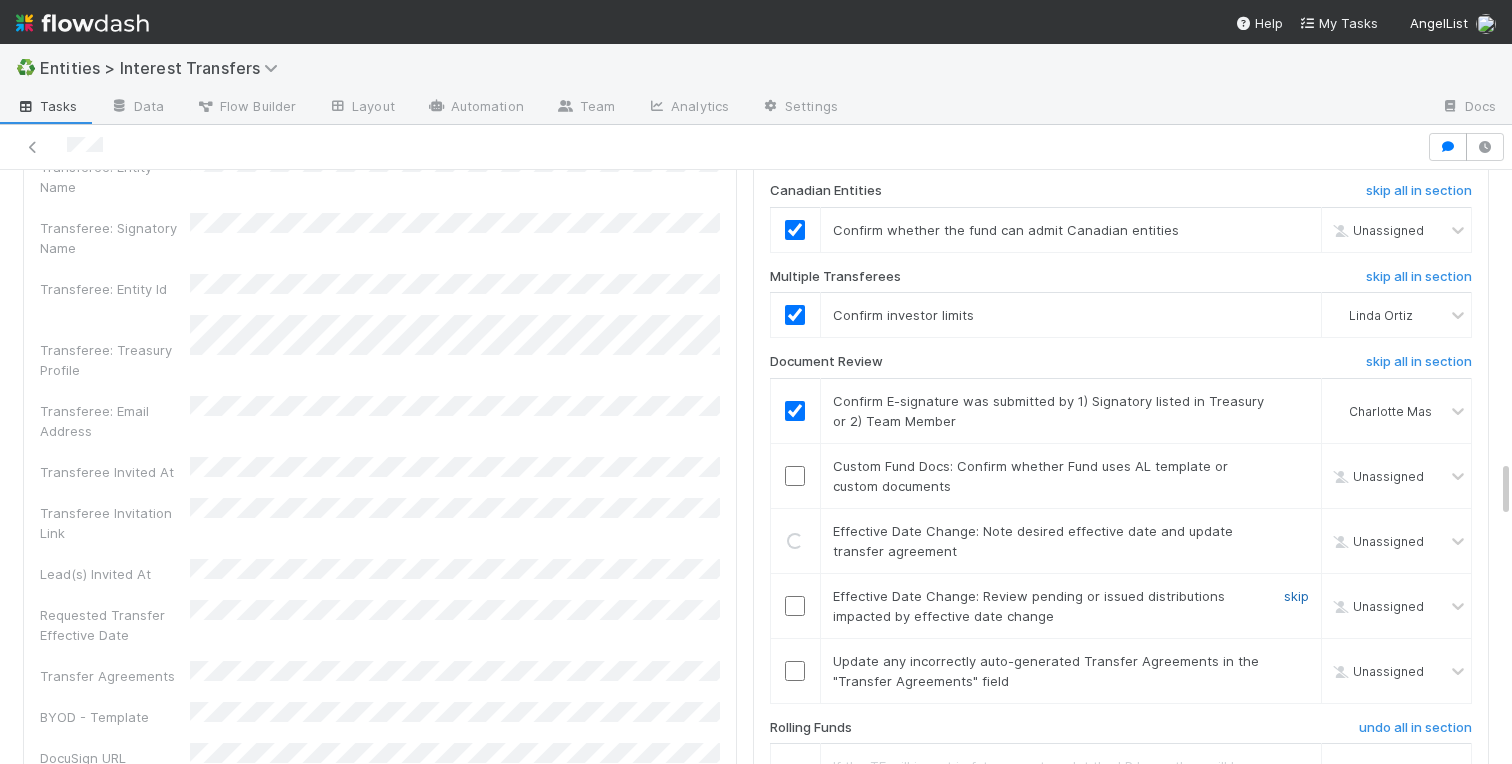 click on "skip" at bounding box center (1296, 596) 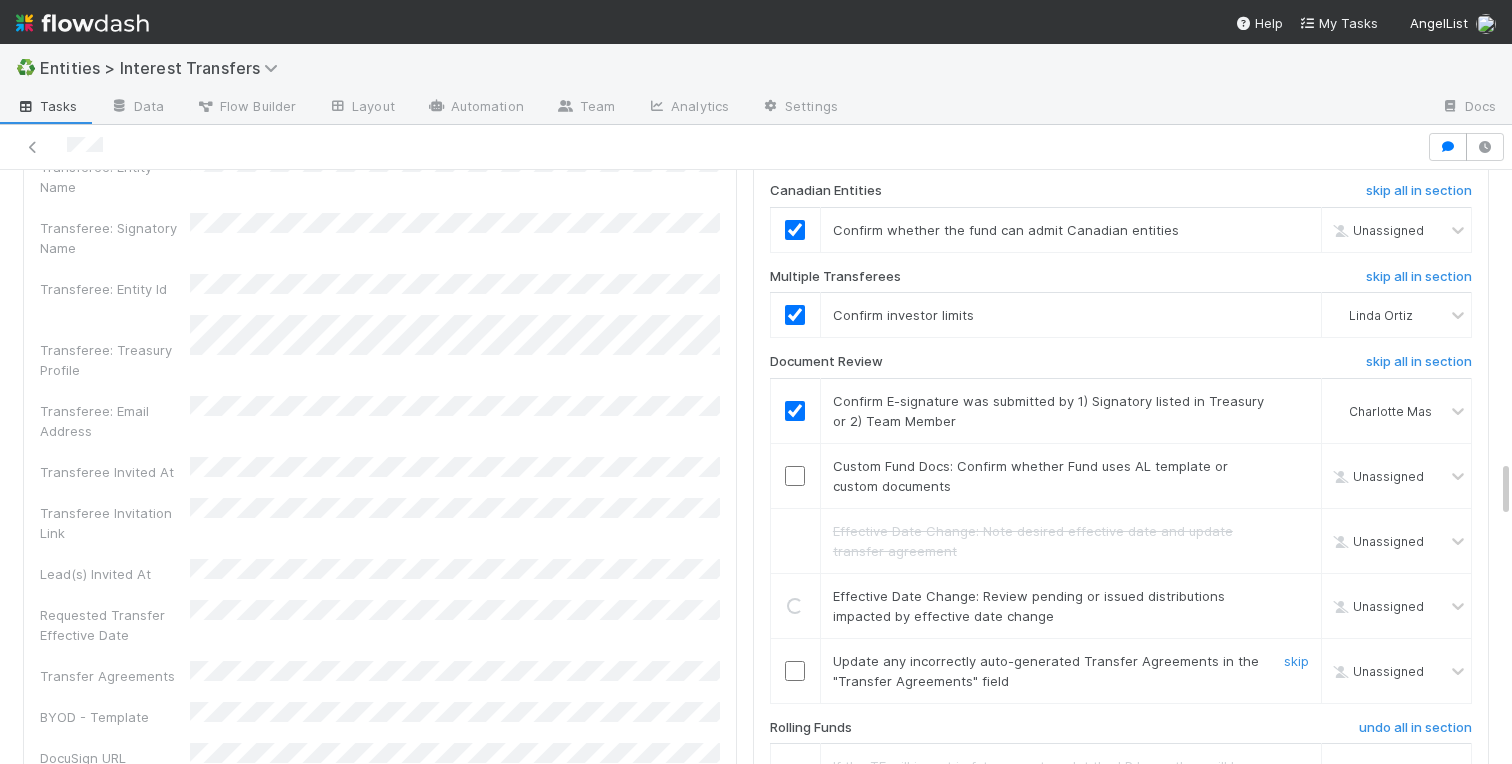 click on "skip" at bounding box center (1296, 661) 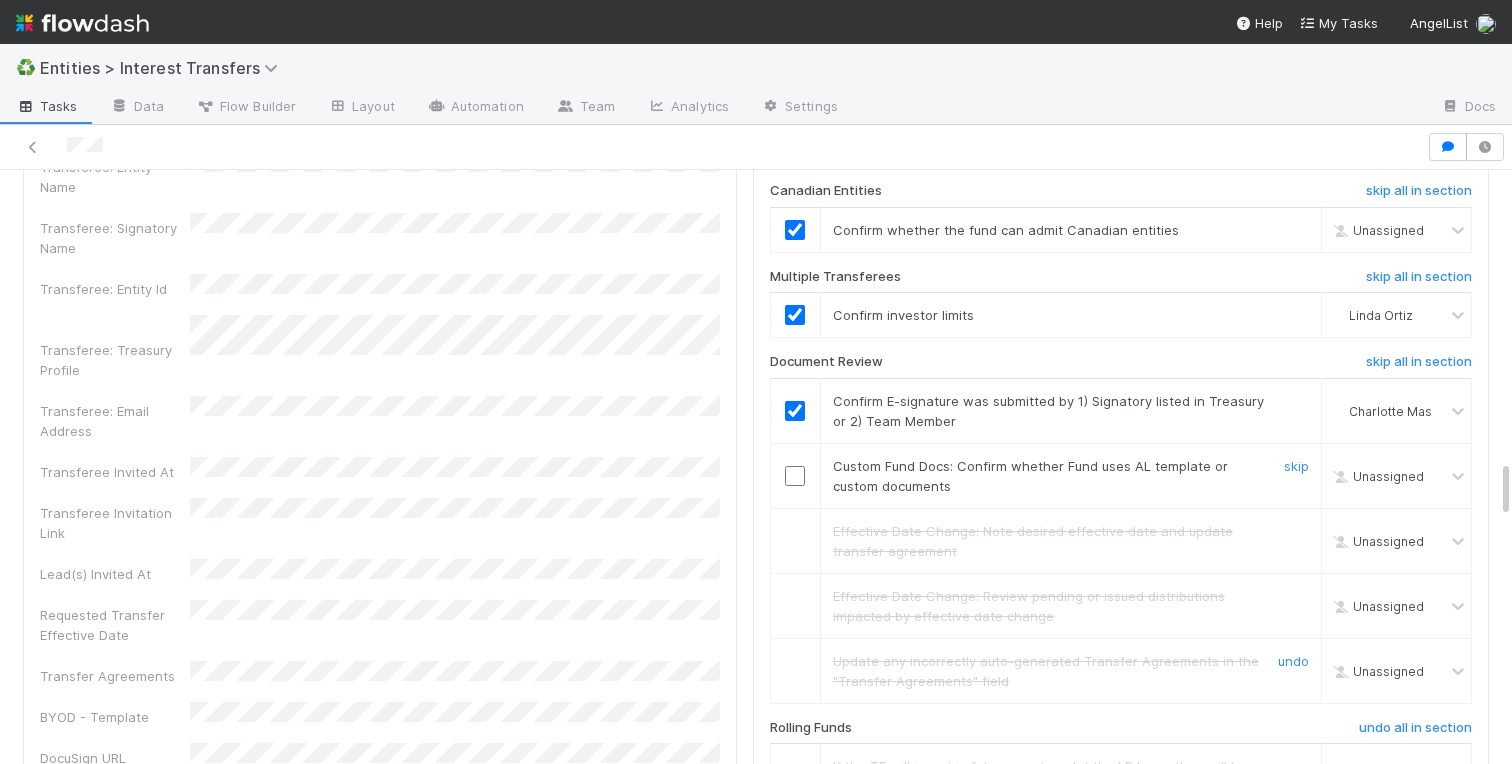 click at bounding box center (795, 476) 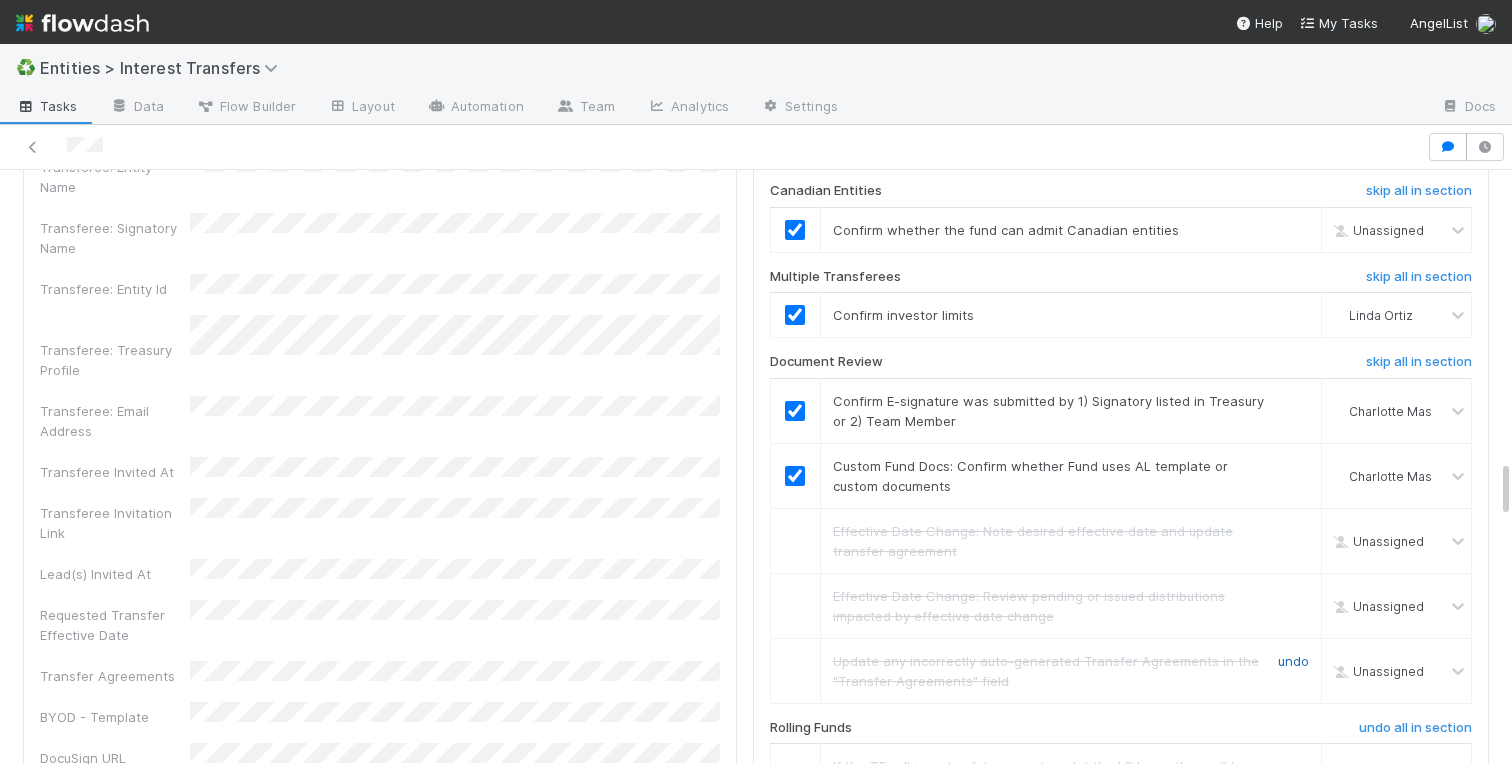 click on "undo" at bounding box center (1293, 661) 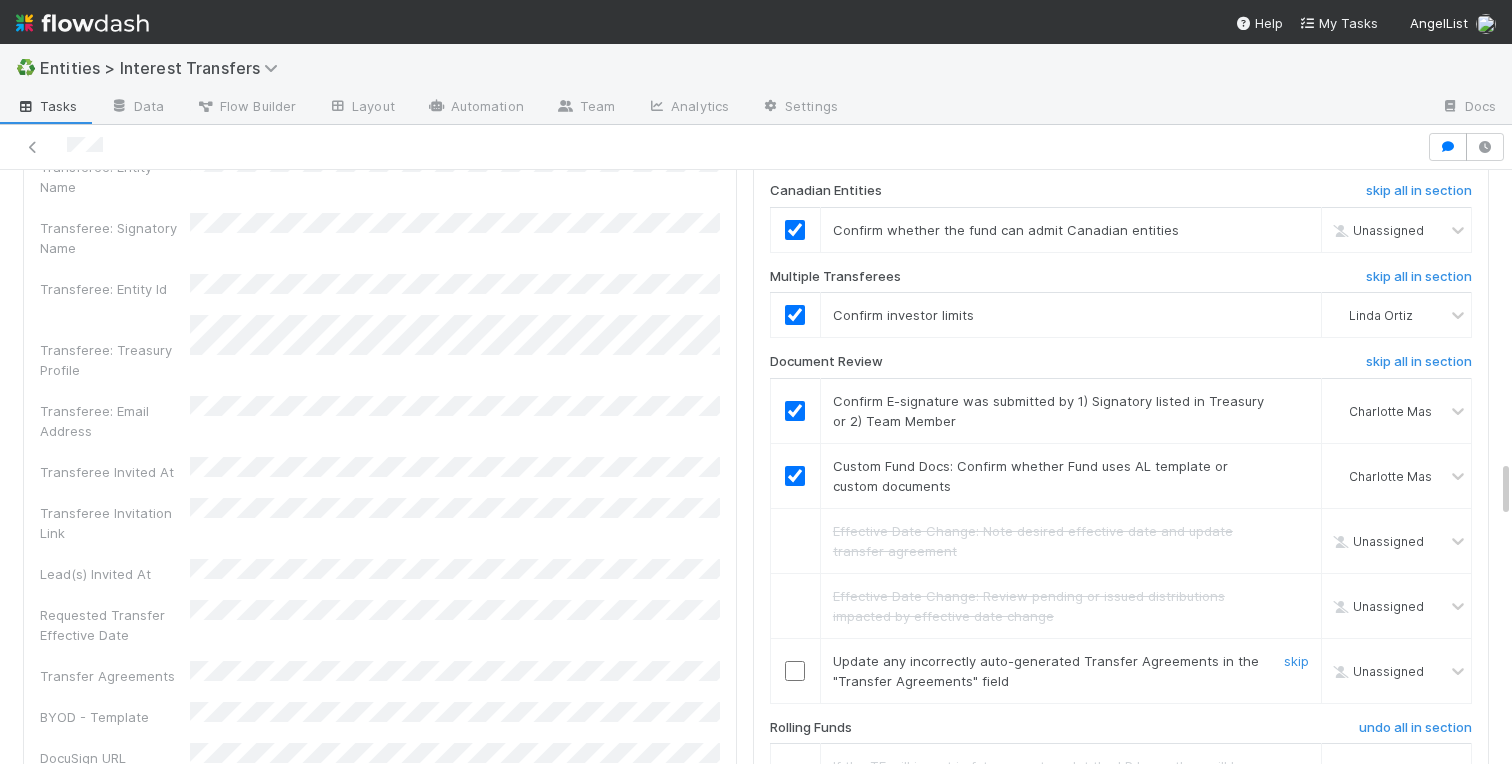 click at bounding box center (795, 671) 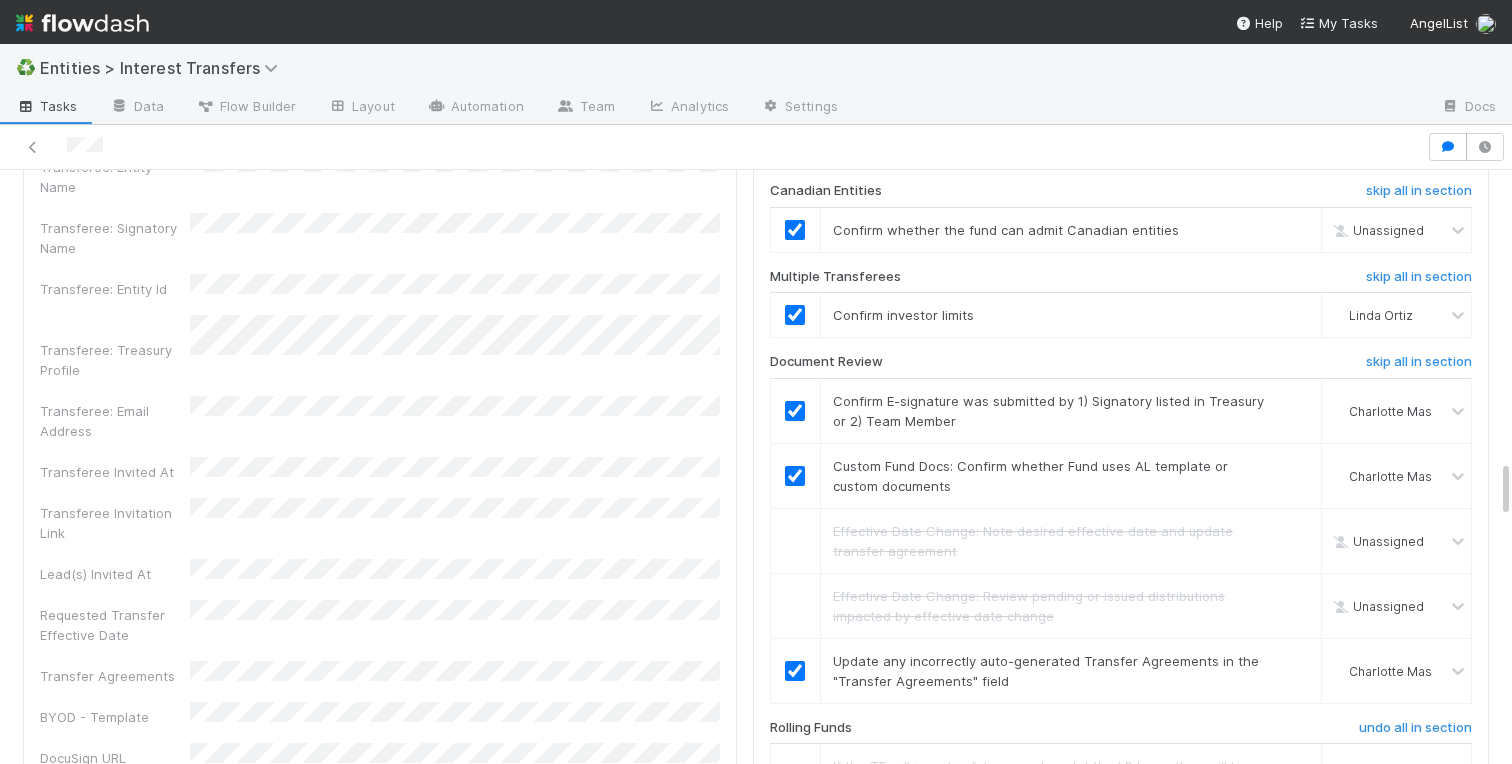 click on "Transferor Funds to Transfer
50.0% of  Iterative Fund II, LP  — 506(b), min. accredited, Iterative Fund II GP, LLC, Iterative Fund II GP, LLC, Standard Fund Documents
Details Edit Membership Transfer Application Id  2024 Priority Date  Primary Front Thread  Transferor: [EMAIL]  Transfer Complexity    Entities are related party (IRC 267)  Description of transferee's relationship to transferor  Purpose of Transfer  Purpose of Transfer (Other Reason)  Transferor: Entity Name  Transferor: Treasury Profile  Transferor: Entity Id  Transferor: Entity Type  Transferor: Signatory Name  Transferee: Entity Name  Transferee: Signatory Name  Transferee: Entity Id  Transferee: Treasury Profile  Transferee: [EMAIL]  Transferee Invited At  Transferee Invitation Link  Lead(s) Invited At  Requested Transfer Effective Date   Transfer Agreements  BYOD - Template  DocuSign URL  Signed Agreements  Other Supporting Documentation  Link to Comptroller  Standard Transfer  Fractional %  # of Follow Ups  Created On DD" at bounding box center (380, 1017) 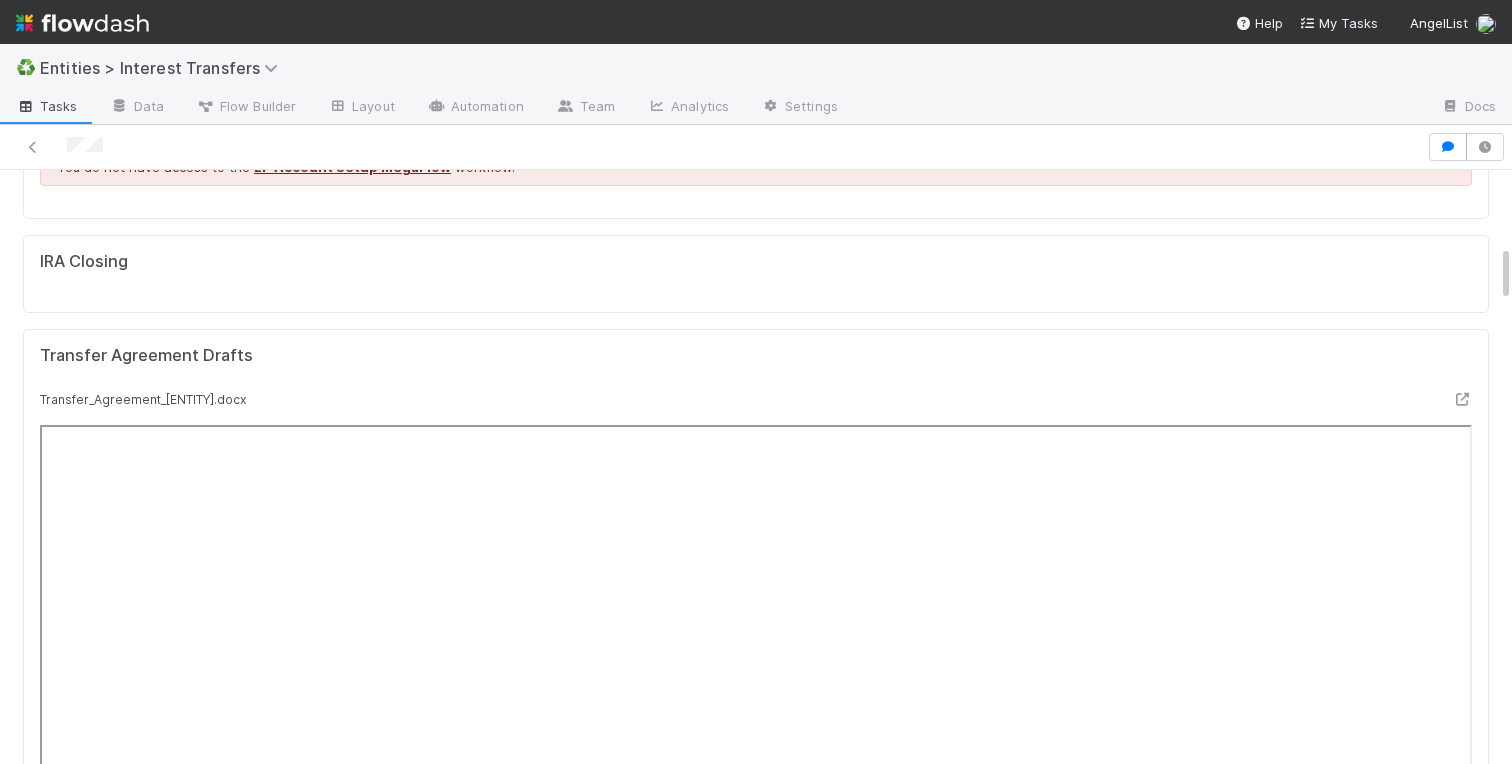 scroll, scrollTop: 0, scrollLeft: 0, axis: both 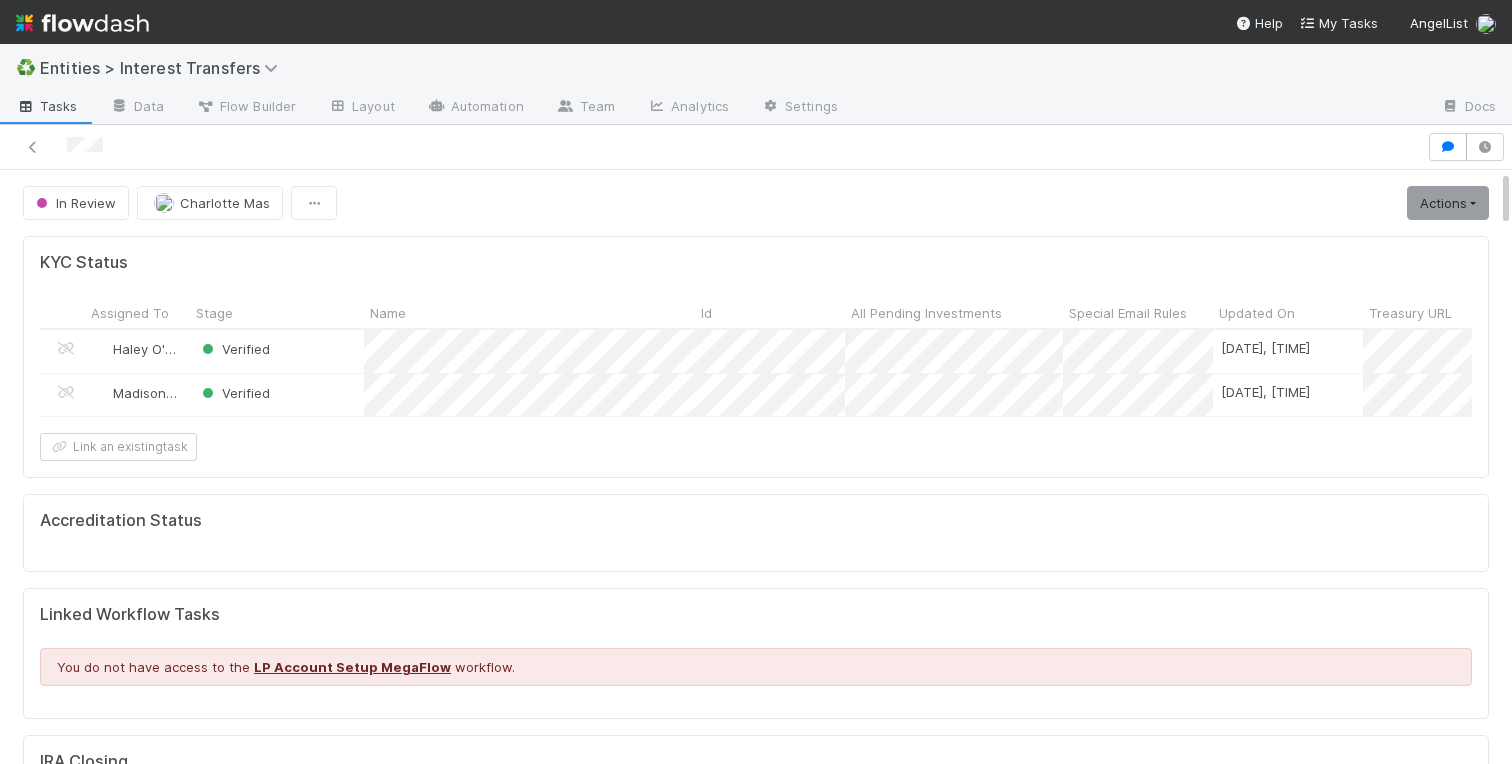 click on "In Review [PERSON] - In Progress Actions Eligible Transfer New Info Requested Approve Transfer & Notify Needs Legal Review Move to In Tax Review Move to BYOD - AGT Pending Move to Doc Review (Altius)  Invite Lead(s) Move to IOS Team Consult Move to In FF Review  KYC Status   Assigned To Stage Name Id All Pending Investments Special Email Rules Updated On Treasury URL Entity Id Customer Account UUID Compliance Ticket Pending Distribution Email Array Fund Lead FC ID Email Type Time Sensitive FD URL LP Relations VIP / Offline Close Ported Fund Possible AL-created Management Company US RUV Creator Shrug ONLY - relying on Cooley KYC Checked for Duplicates Fee Recipient Transact? Interest Transfer? Unverified Closing RIA Entity Prohibited Jurisdiction Warning Prohibited Jurisdiction Potential Unsupported Entity Type Indian Investment Comptroller Advisor ID VCA Auto Email Subject Auto Email Body LT Auto Email Body RT Auto Pretty Email Body Auto Follow-Up Email Body LP First Name Assignee First Name Fields Set Safeguard" at bounding box center [756, 3313] 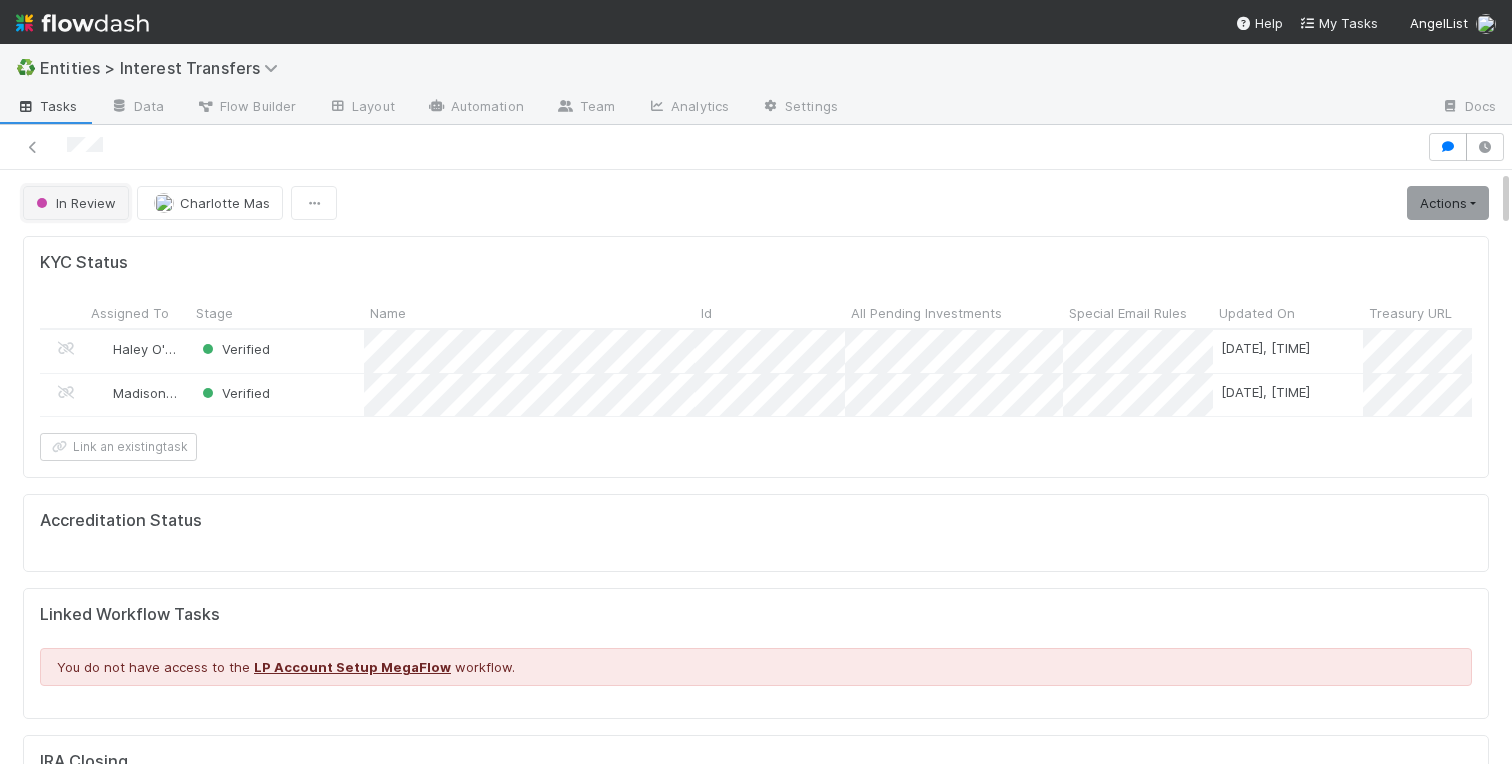 click on "In Review" at bounding box center (76, 203) 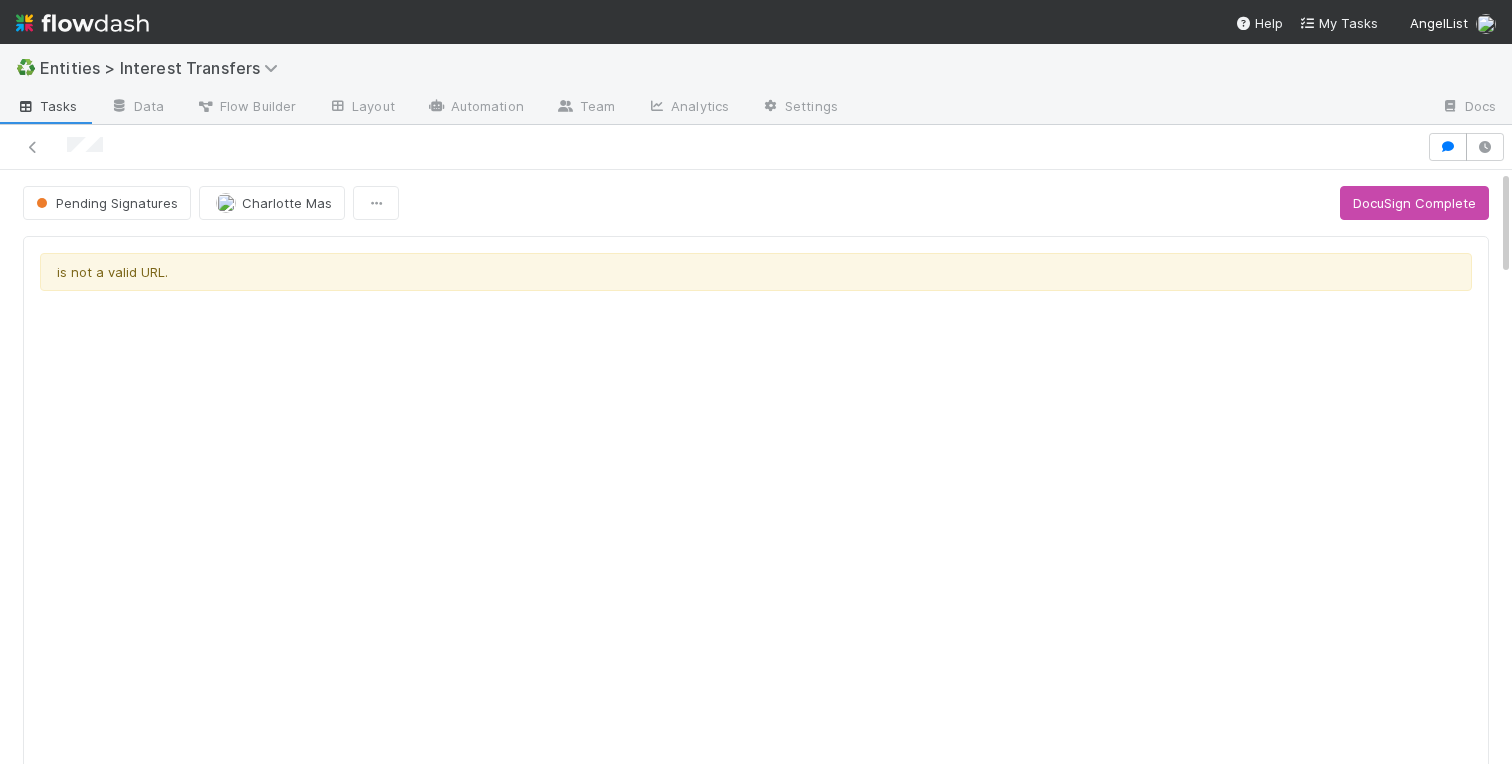 click on "is not a valid URL. Accreditation Status   Linked Workflow Tasks You do not have access to the   LP Account Setup MegaFlow   workflow. IRA Closing   Distributions <> LPIT   Create a new  task Link an existing  task Funds to Transfer
50.0% of  Iterative Fund II, LP  — 506(b), min. accredited, Iterative Fund II GP, LLC, Iterative Fund II GP, LLC, Standard Fund Documents
Details Edit Membership Transfer Application Id  2024 Priority Date  Primary Front Thread  Transferor: Email Address  Transfer Complexity    Entities are related party (IRC 267)  Description of transferee's relationship to transferor  Purpose of Transfer  Purpose of Transfer (Other Reason)  Transferor: Entity Name  Transferor: Treasury Profile  Transferor: Entity Id  Transferor: Entity Type  Transferor: Signatory Name  Transferee: Entity Name  Transferee: Signatory Name  Transferee: Entity Id  Transferee: Treasury Profile  Transferee: Email Address  Transferee Invited At  Transferee Invitation Link  Lead(s) Invited At  BYOD - Template" at bounding box center [756, 1953] 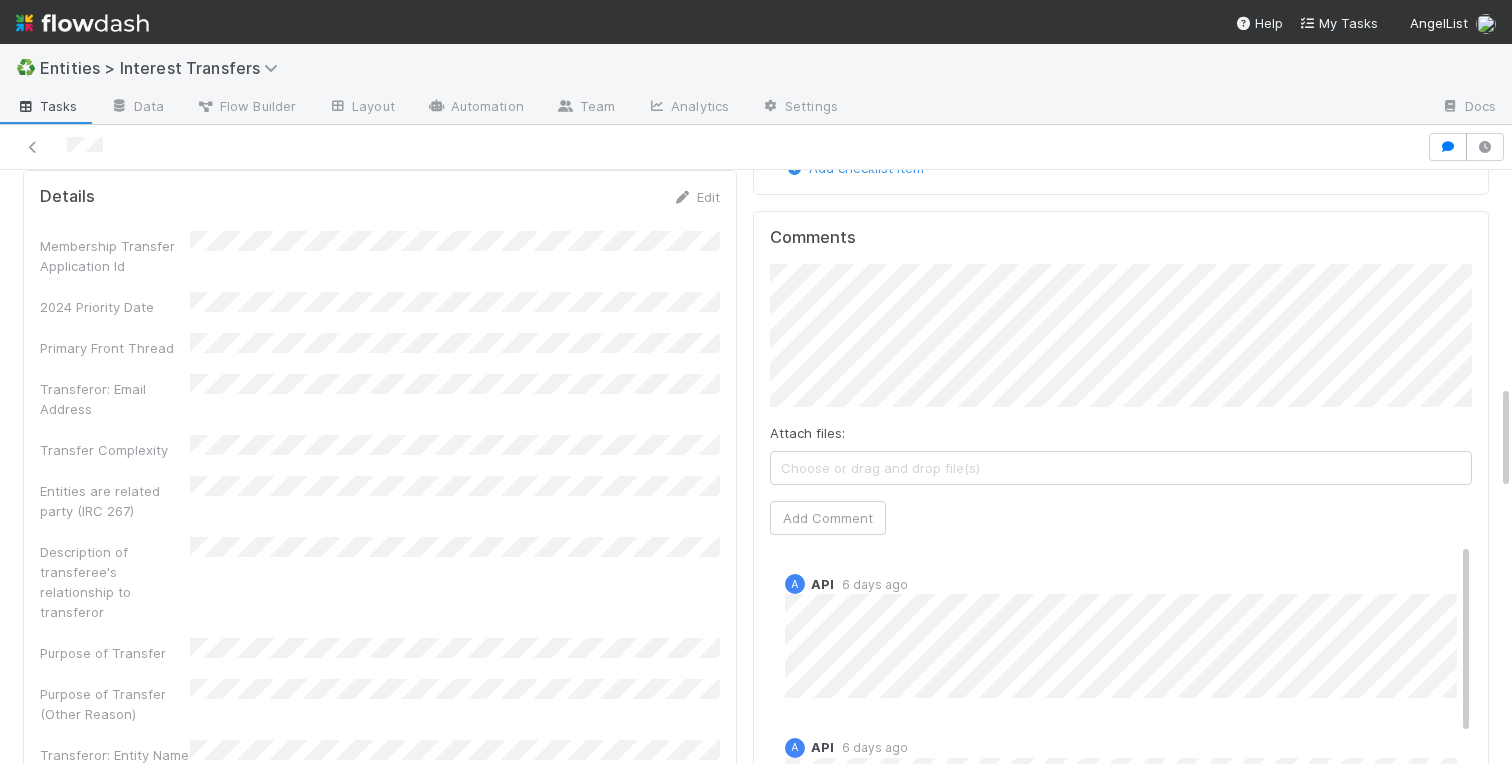 scroll, scrollTop: 1208, scrollLeft: 0, axis: vertical 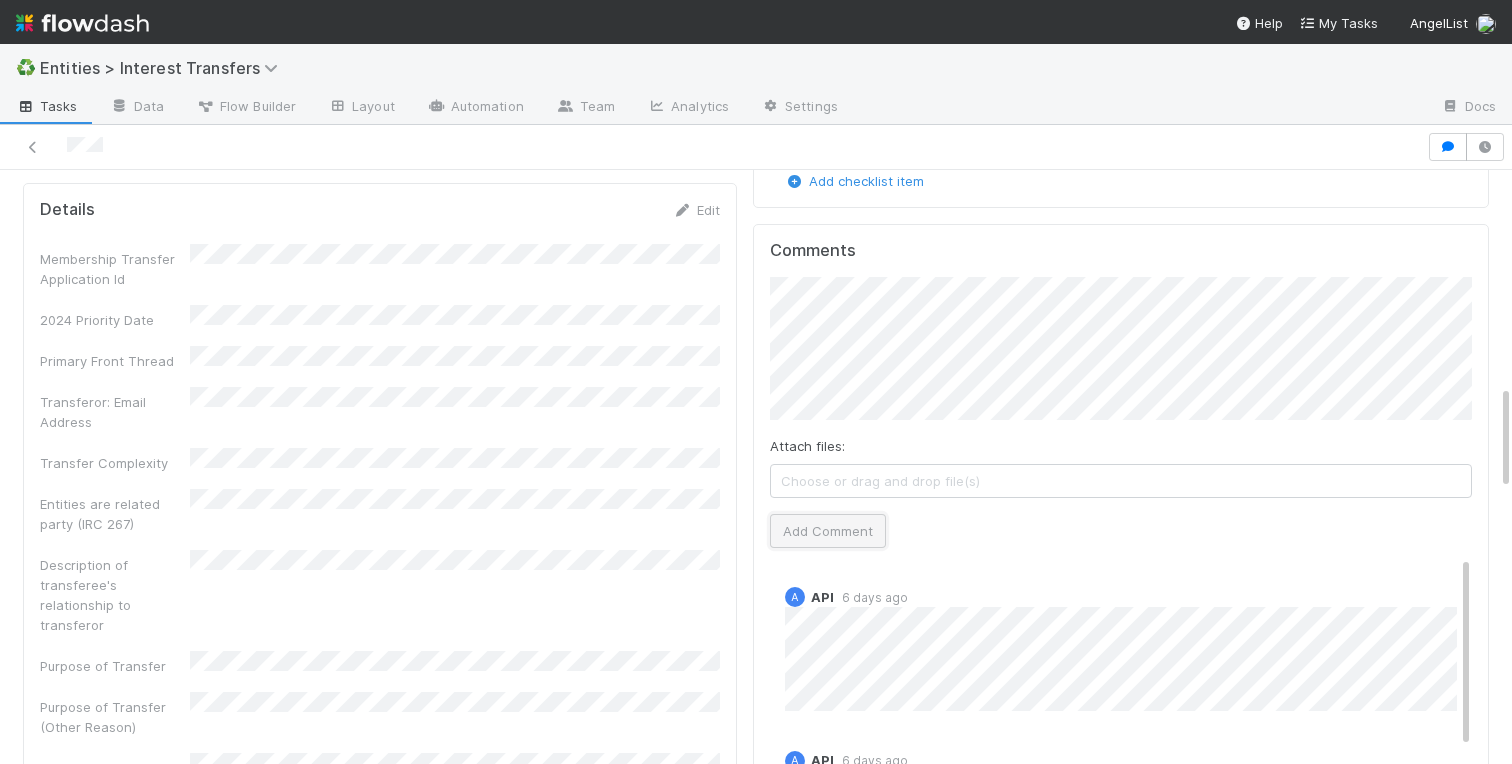click on "Add Comment" at bounding box center (828, 531) 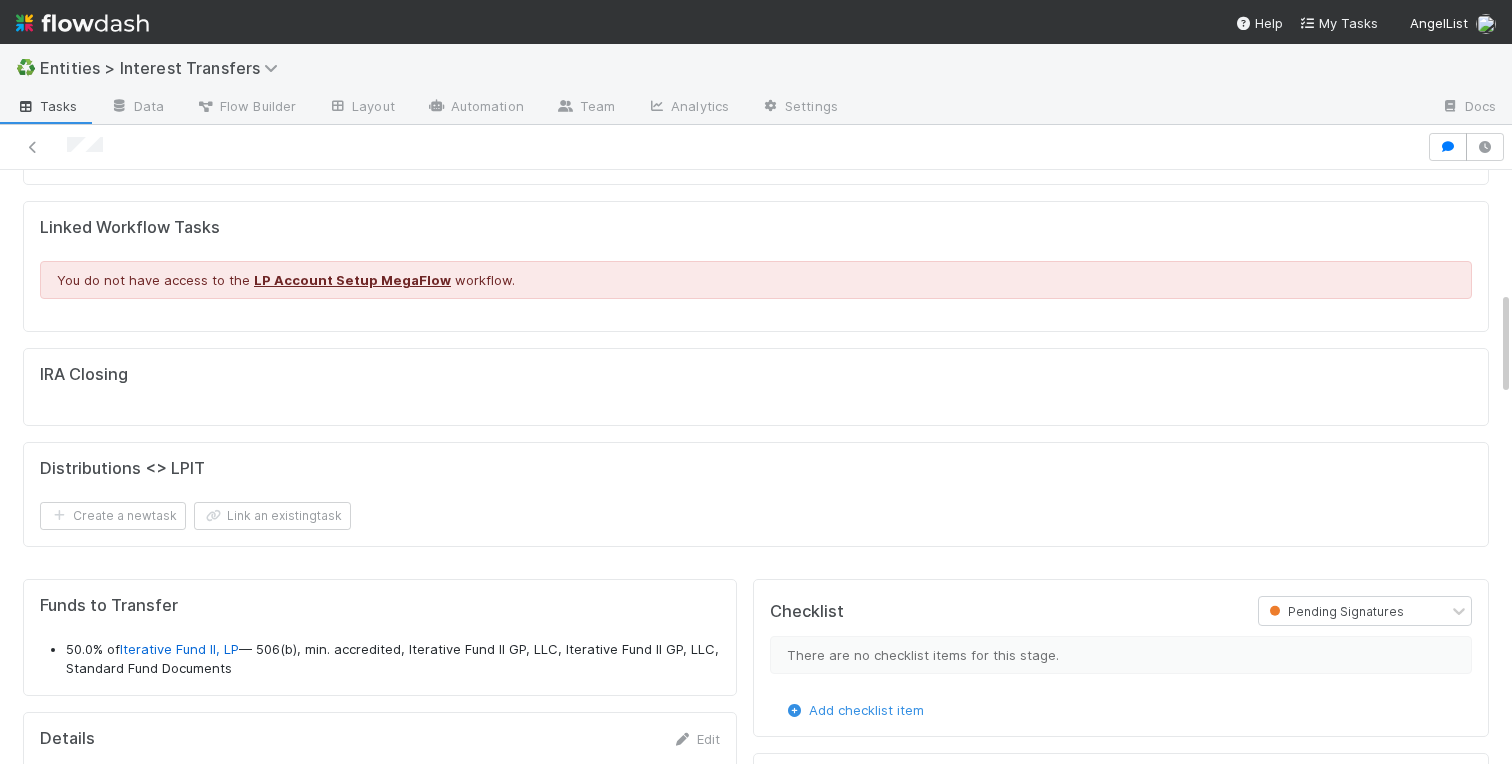 scroll, scrollTop: 0, scrollLeft: 0, axis: both 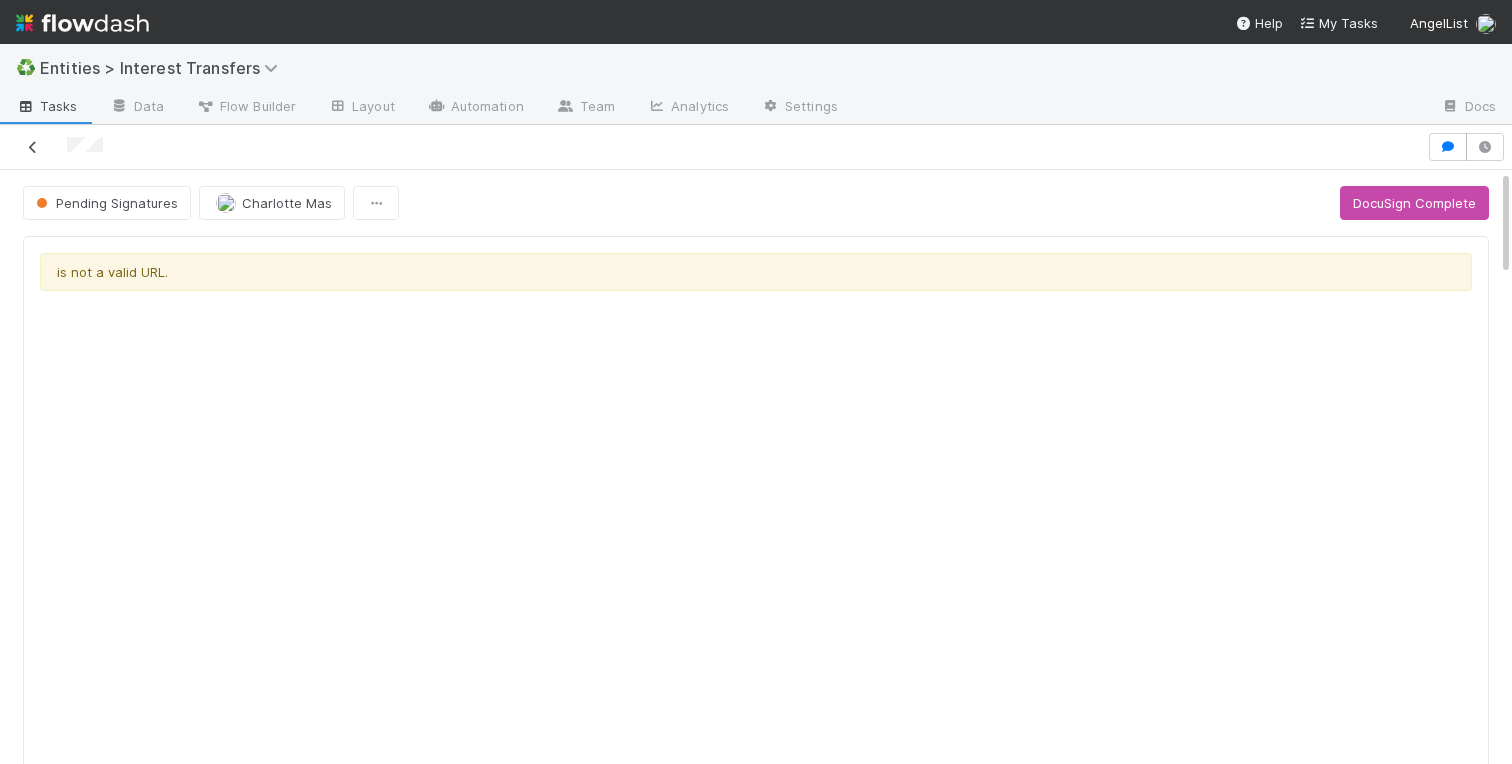 click at bounding box center [33, 147] 